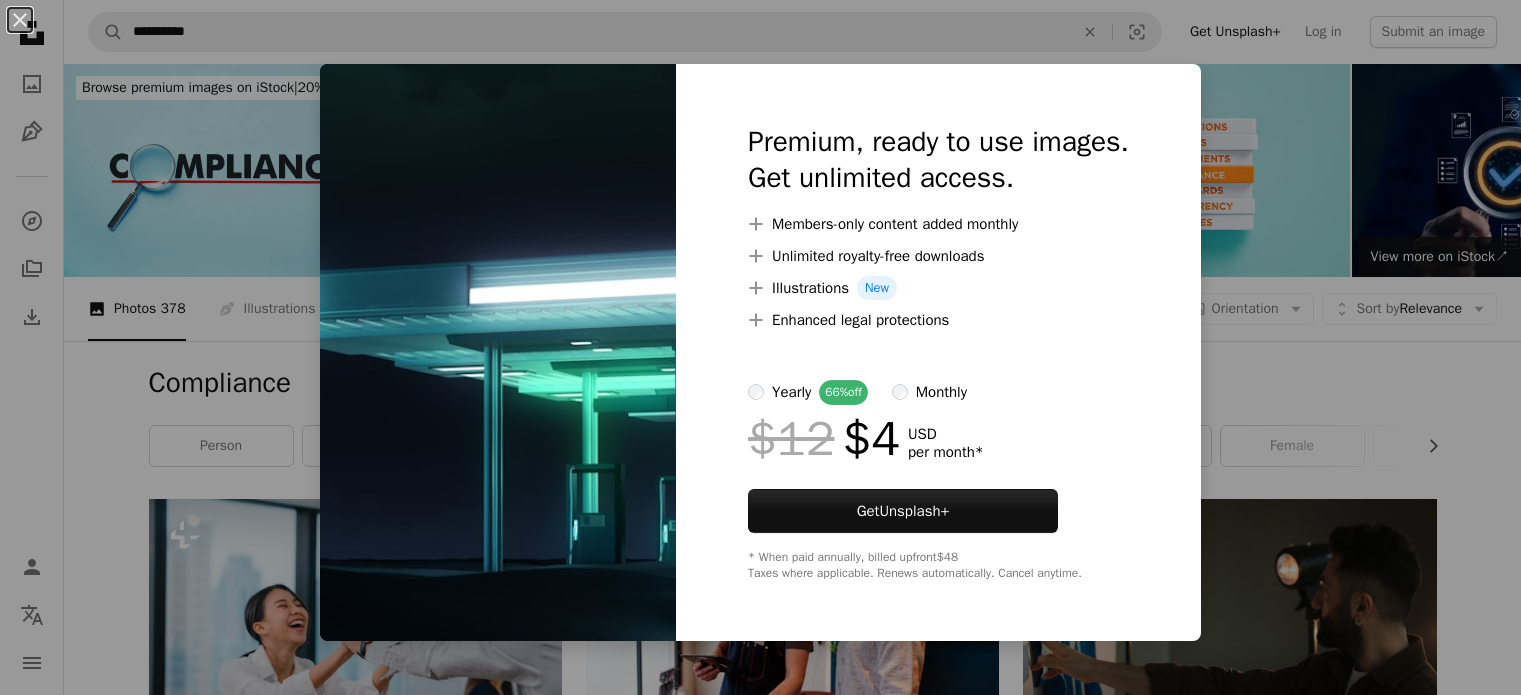 scroll, scrollTop: 17674, scrollLeft: 0, axis: vertical 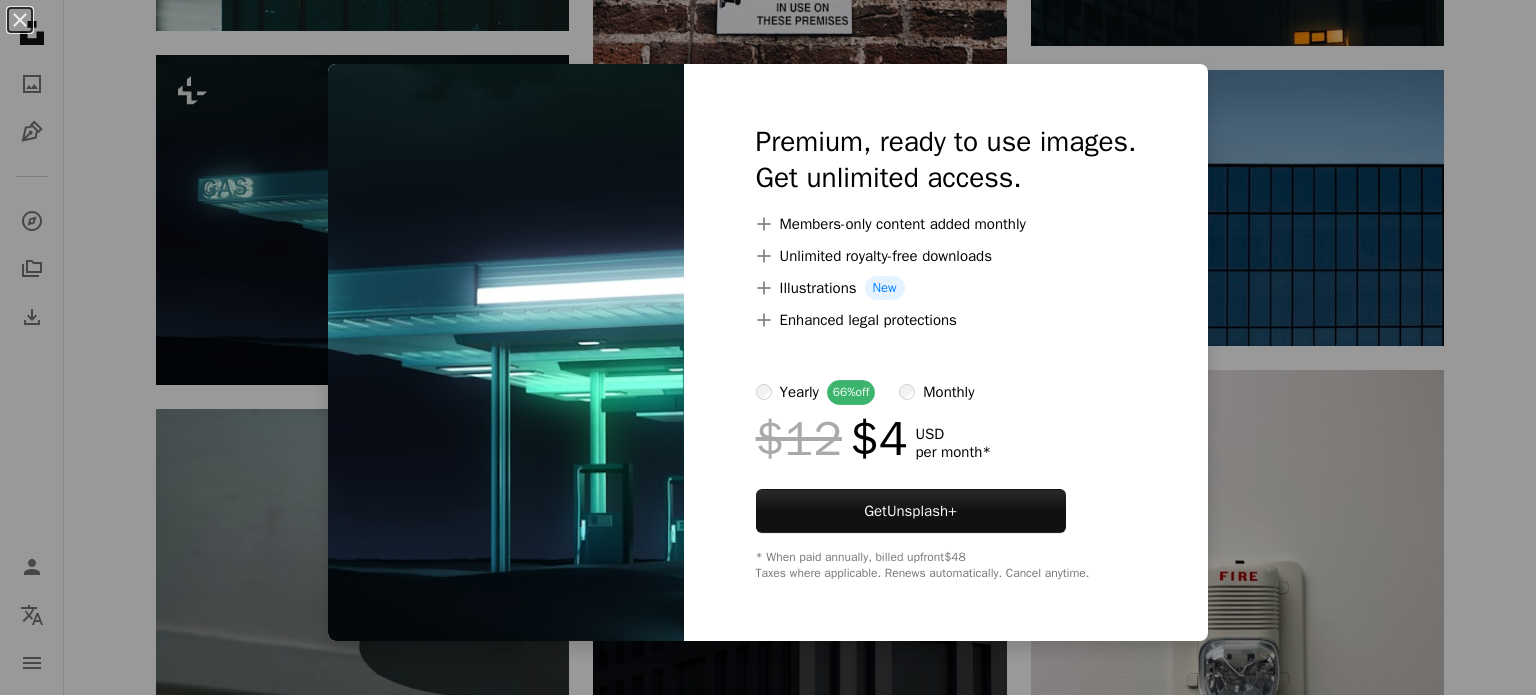 click on "An X shape Premium, ready to use images. Get unlimited access. A plus sign Members-only content added monthly A plus sign Unlimited royalty-free downloads A plus sign Illustrations  New A plus sign Enhanced legal protections yearly 66%  off monthly $12   $4 USD per month * Get  Unsplash+ * When paid annually, billed upfront  $48 Taxes where applicable. Renews automatically. Cancel anytime." at bounding box center [768, 347] 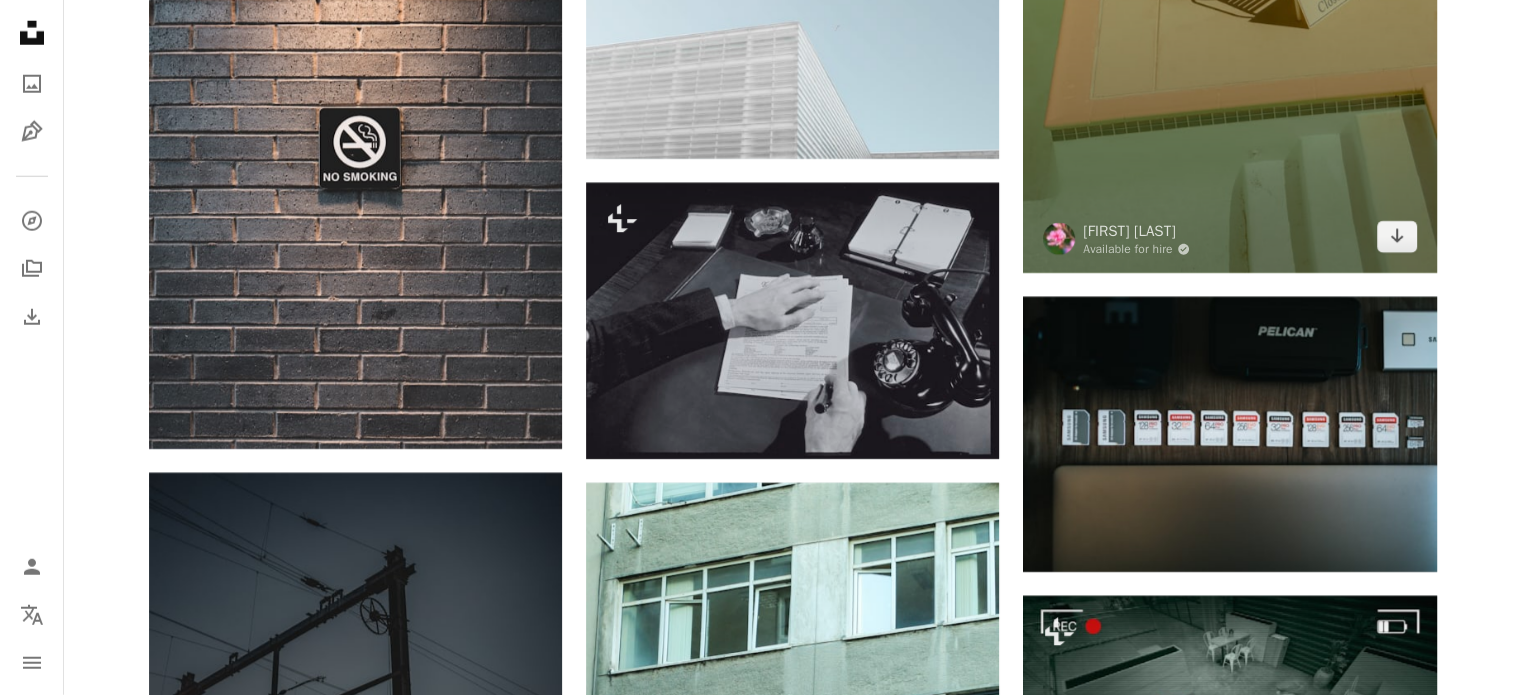 scroll, scrollTop: 21074, scrollLeft: 0, axis: vertical 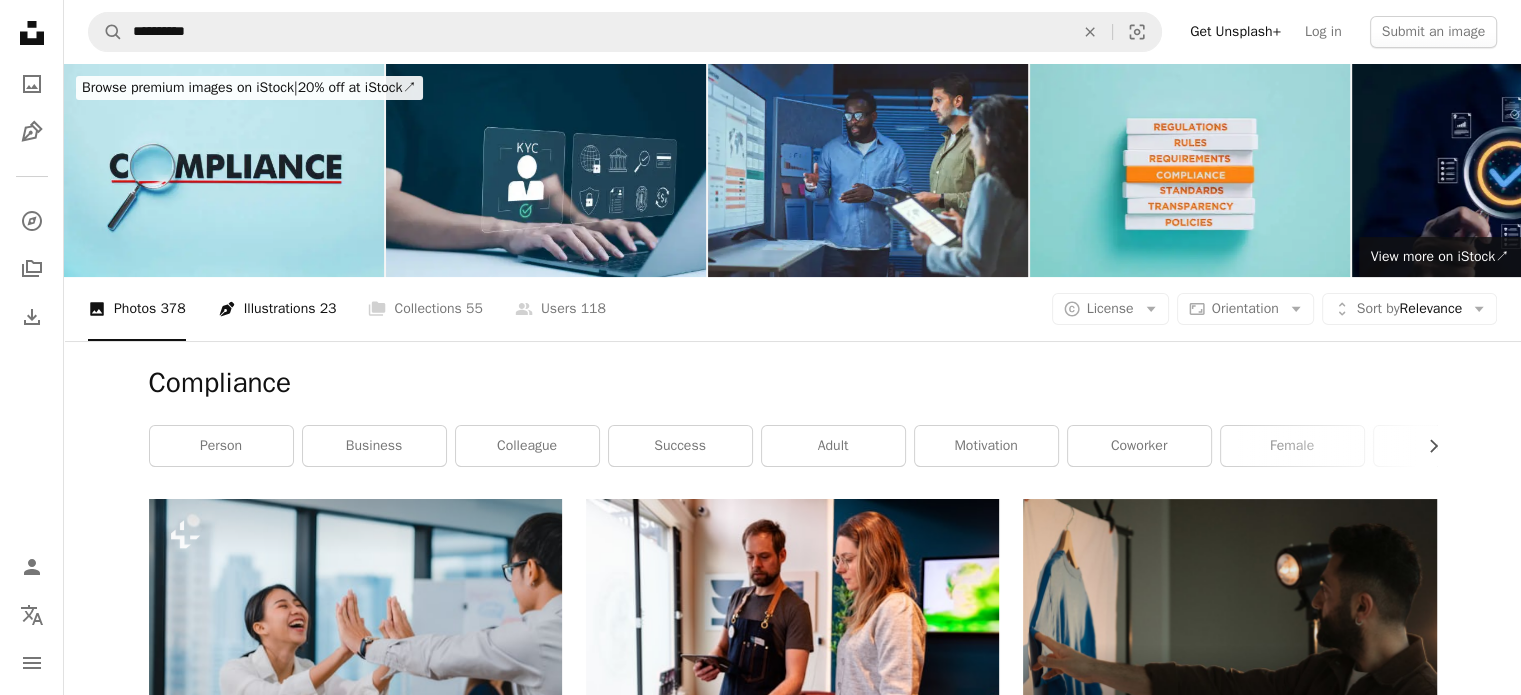 click on "Pen Tool Illustrations   23" at bounding box center [277, 309] 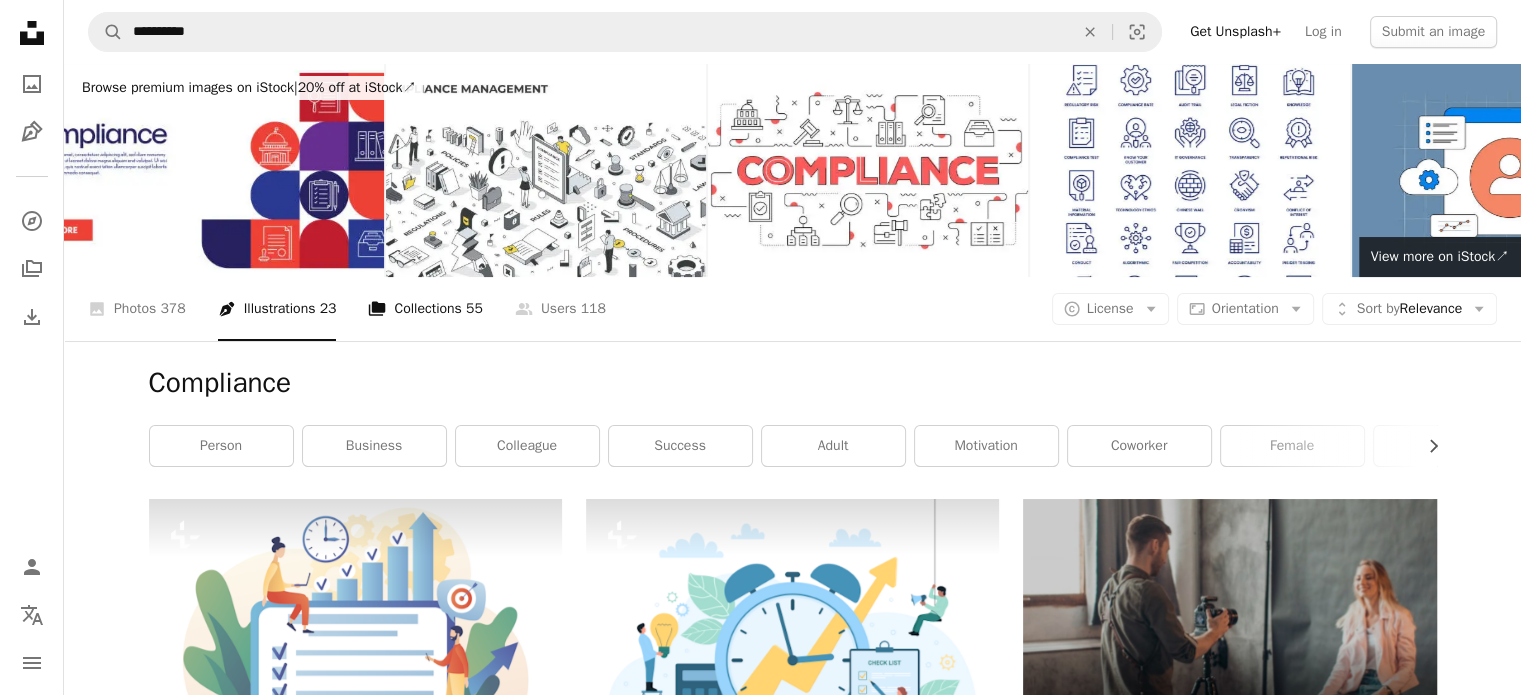 click on "A stack of folders Collections   55" at bounding box center (425, 309) 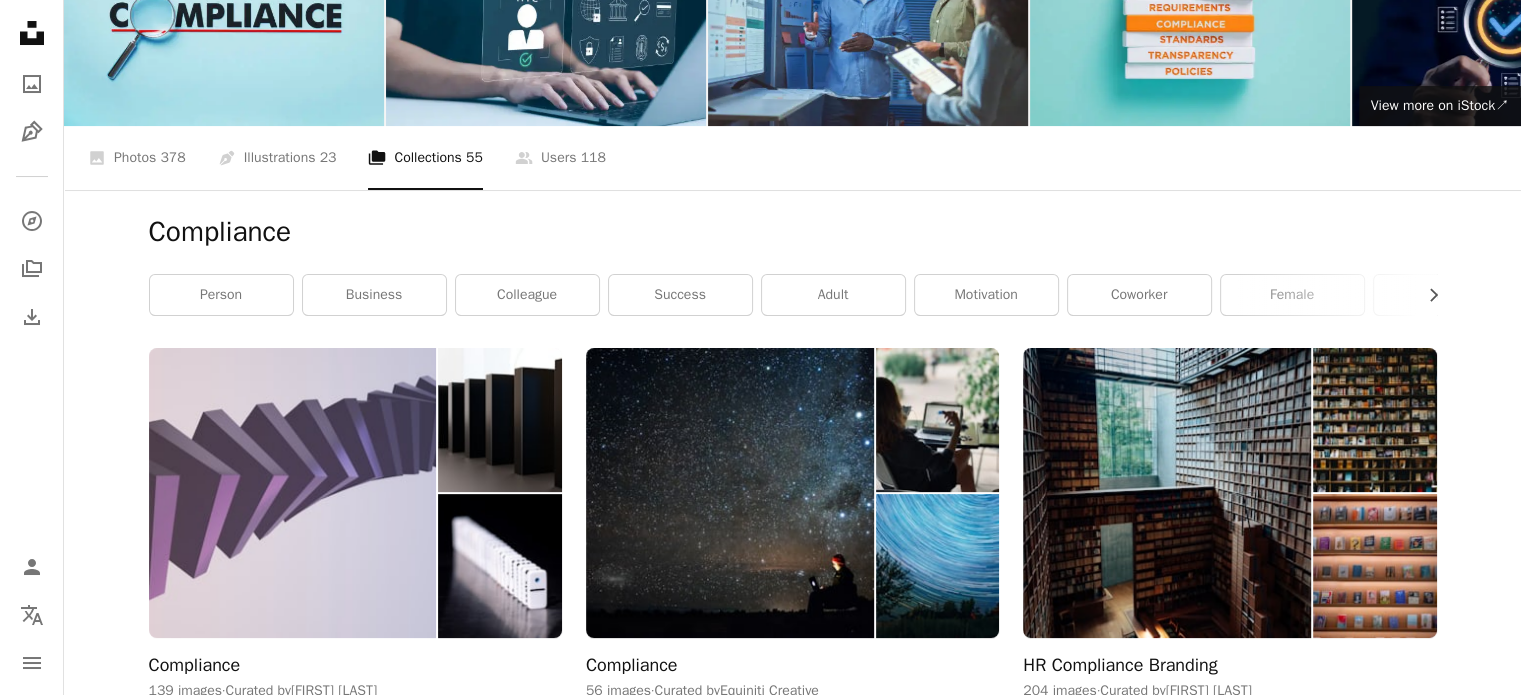 scroll, scrollTop: 200, scrollLeft: 0, axis: vertical 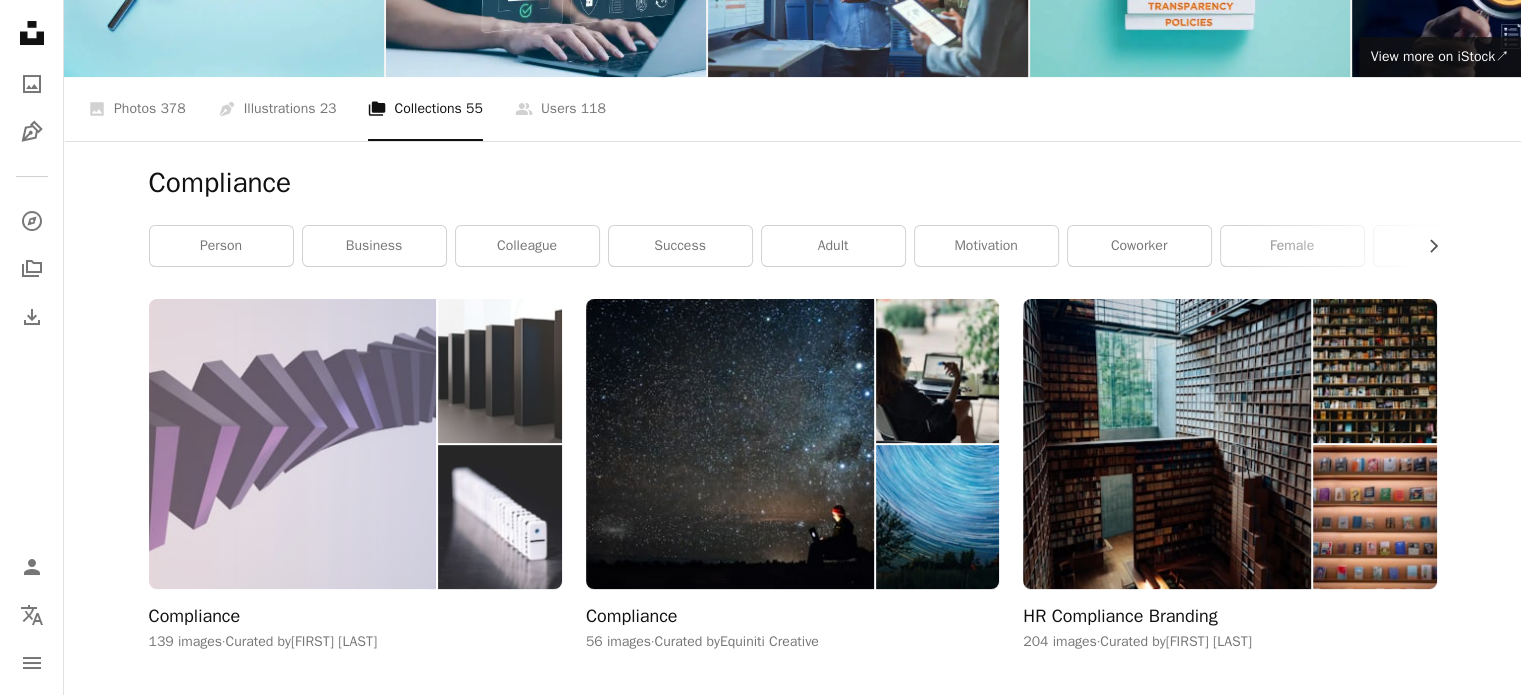 click at bounding box center [499, 517] 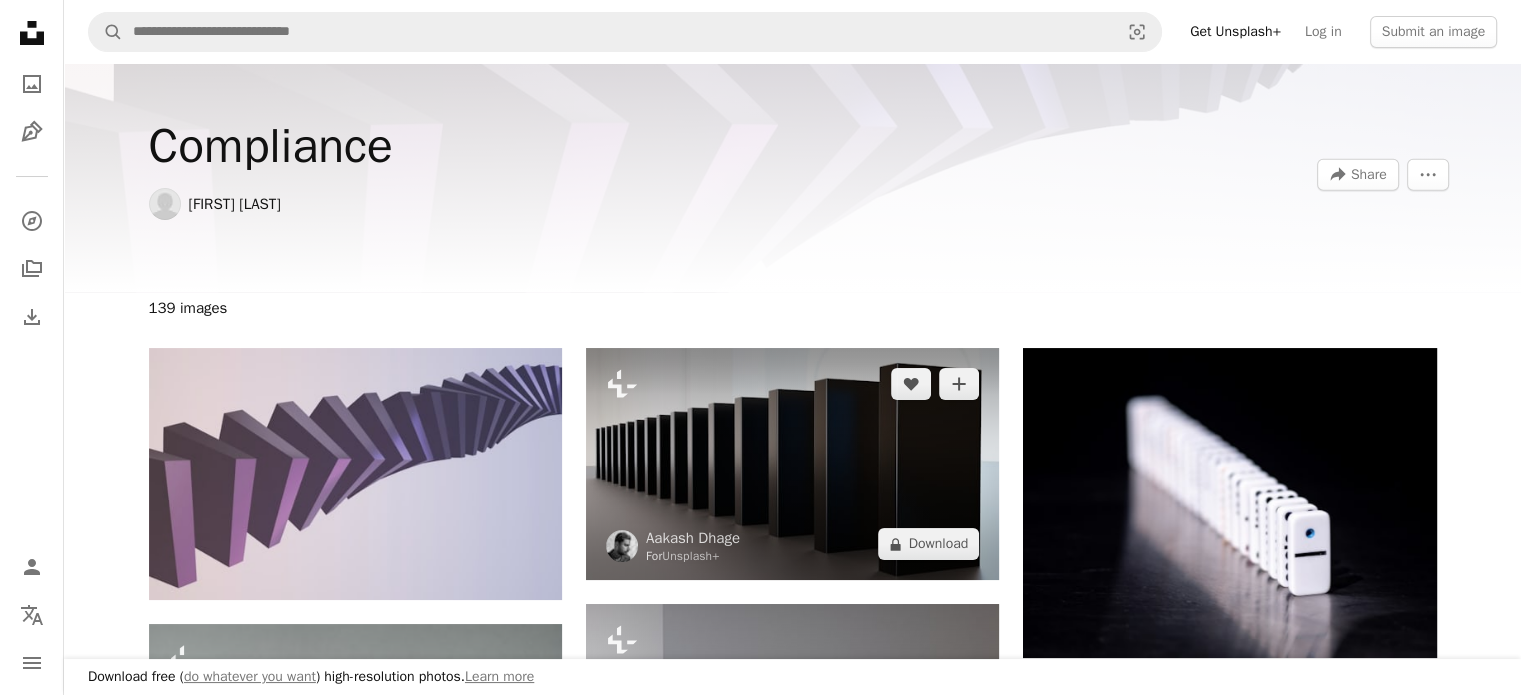 scroll, scrollTop: 200, scrollLeft: 0, axis: vertical 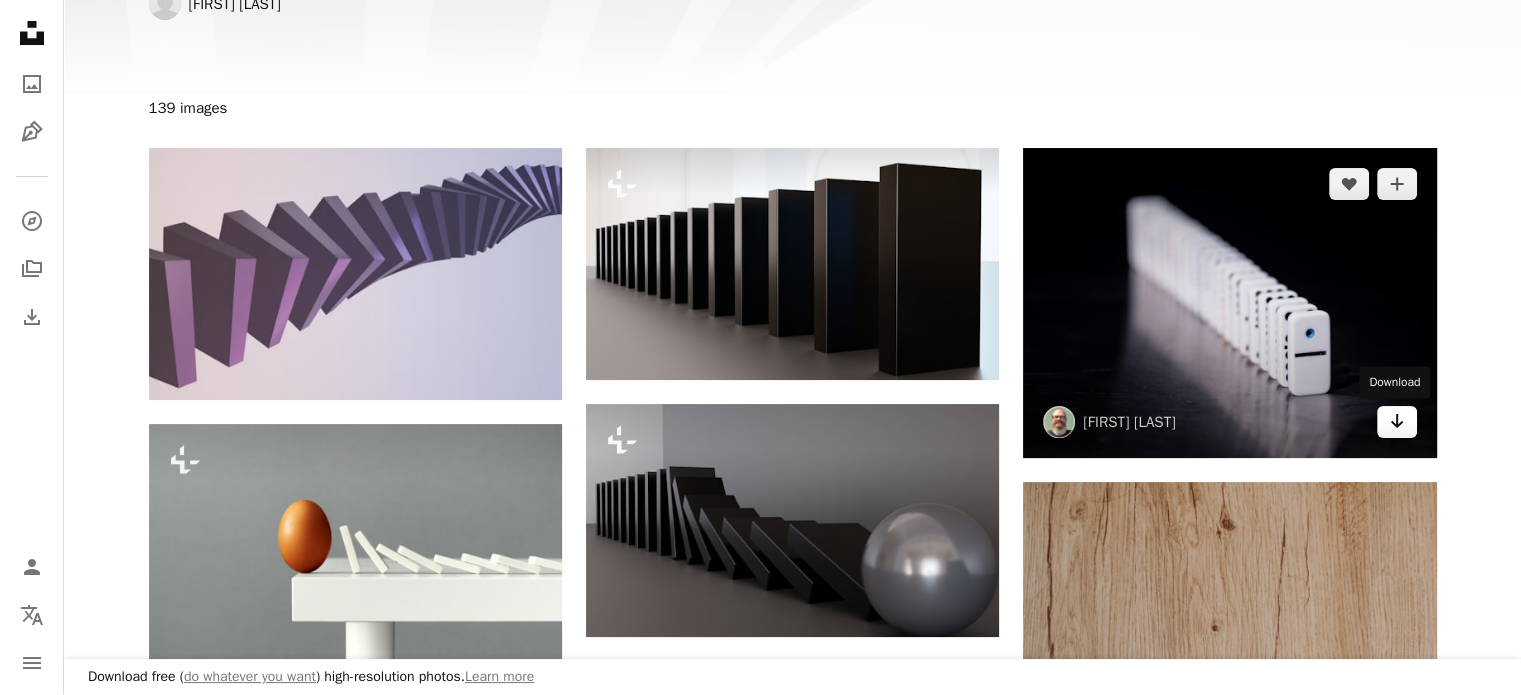 click 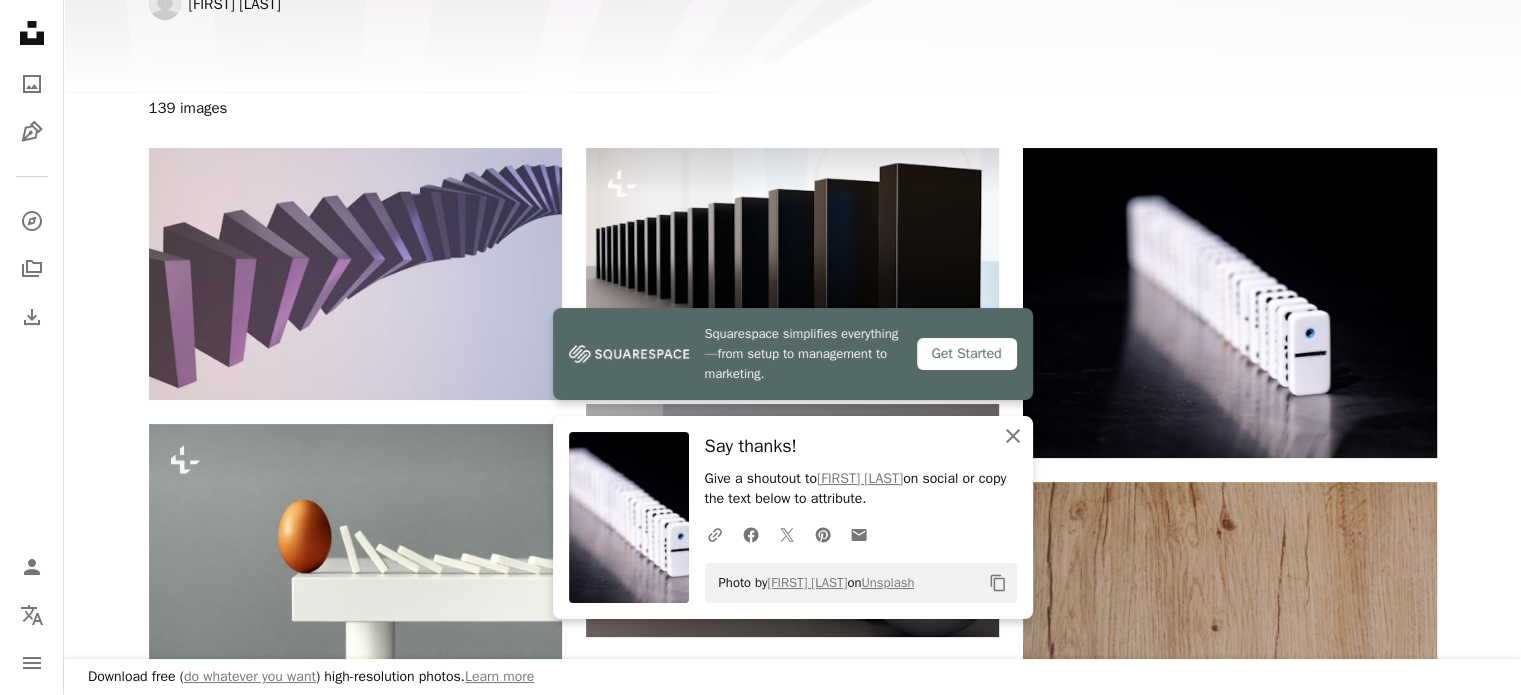 click on "An X shape" 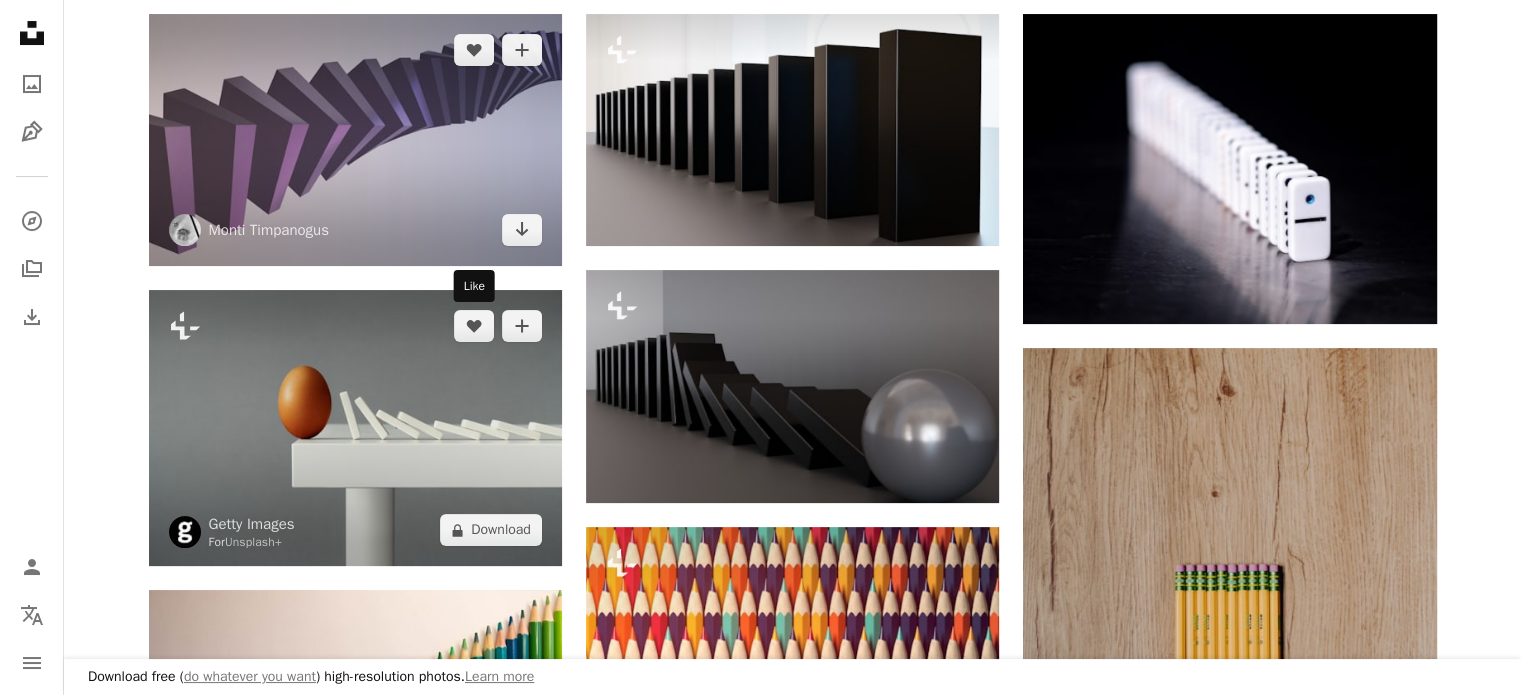 scroll, scrollTop: 300, scrollLeft: 0, axis: vertical 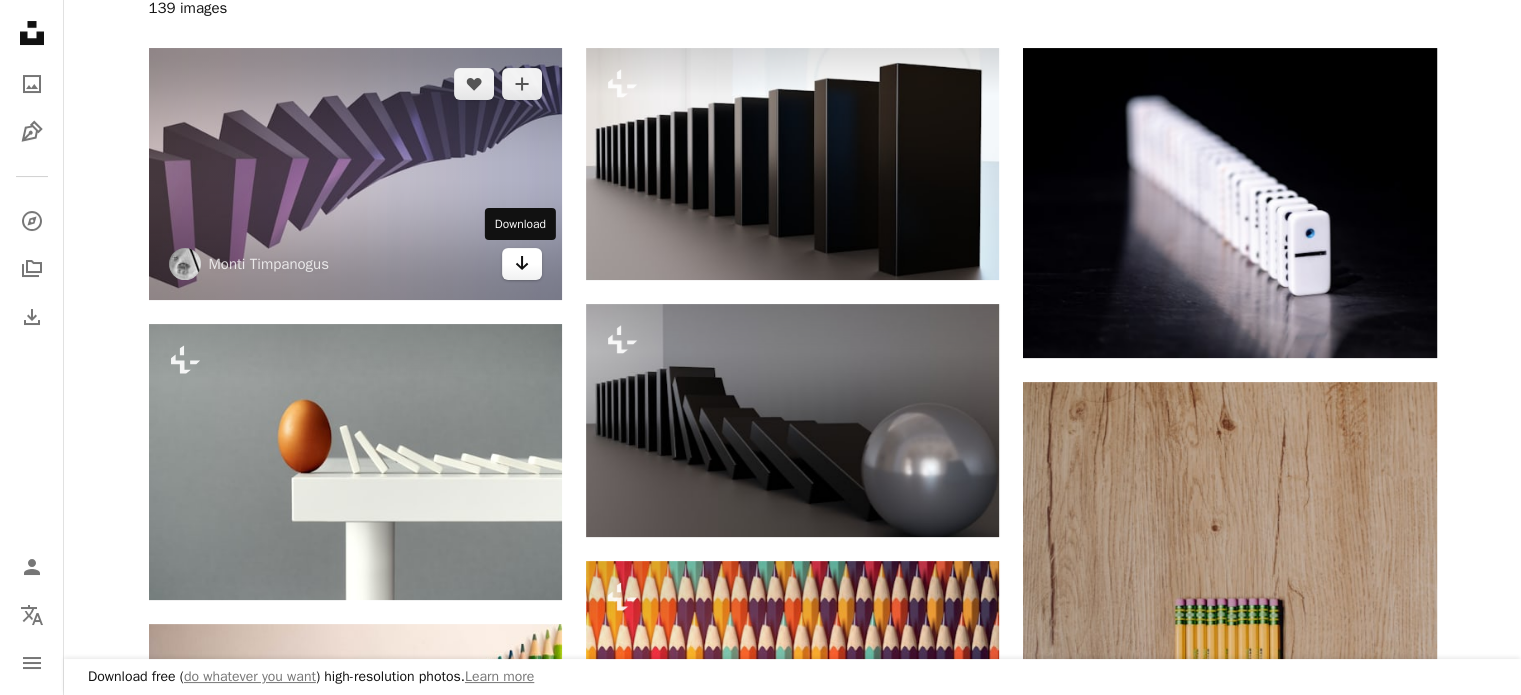 click on "Arrow pointing down" 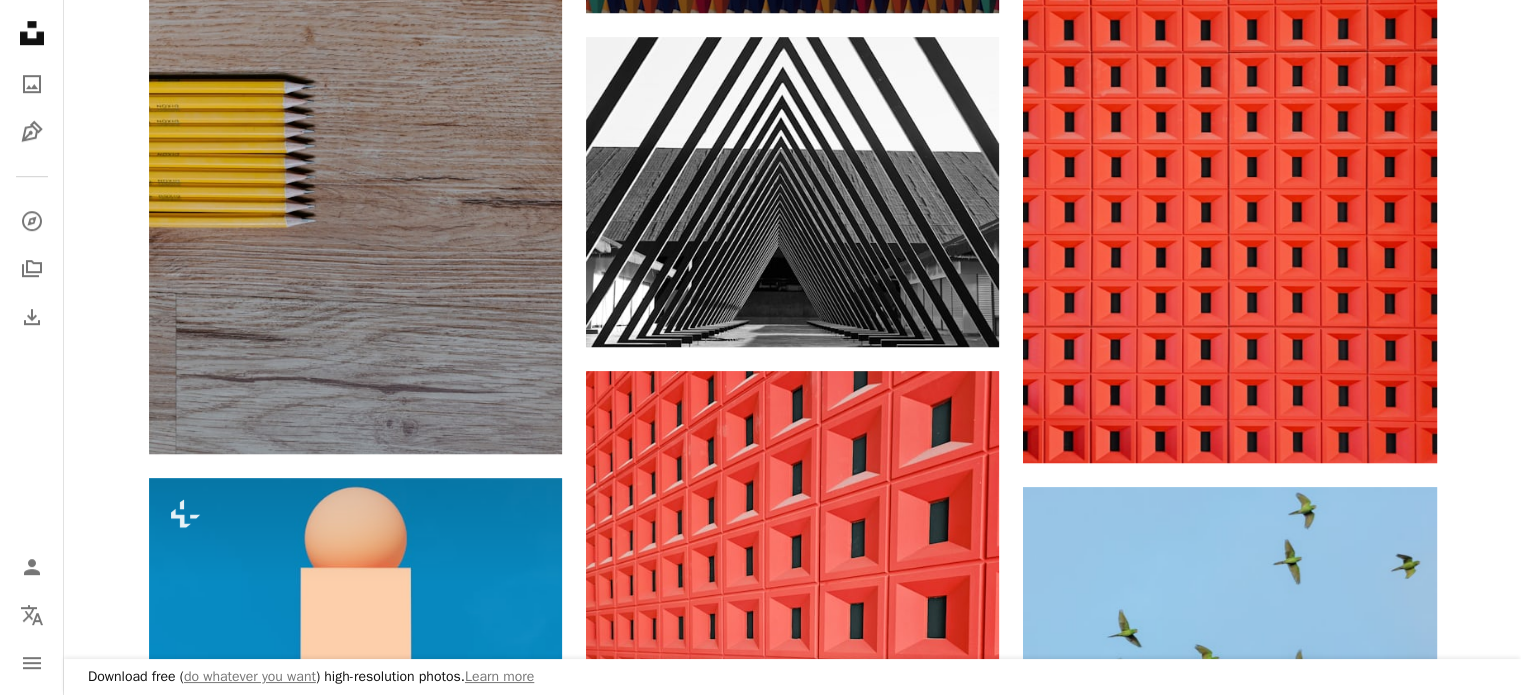 scroll, scrollTop: 1400, scrollLeft: 0, axis: vertical 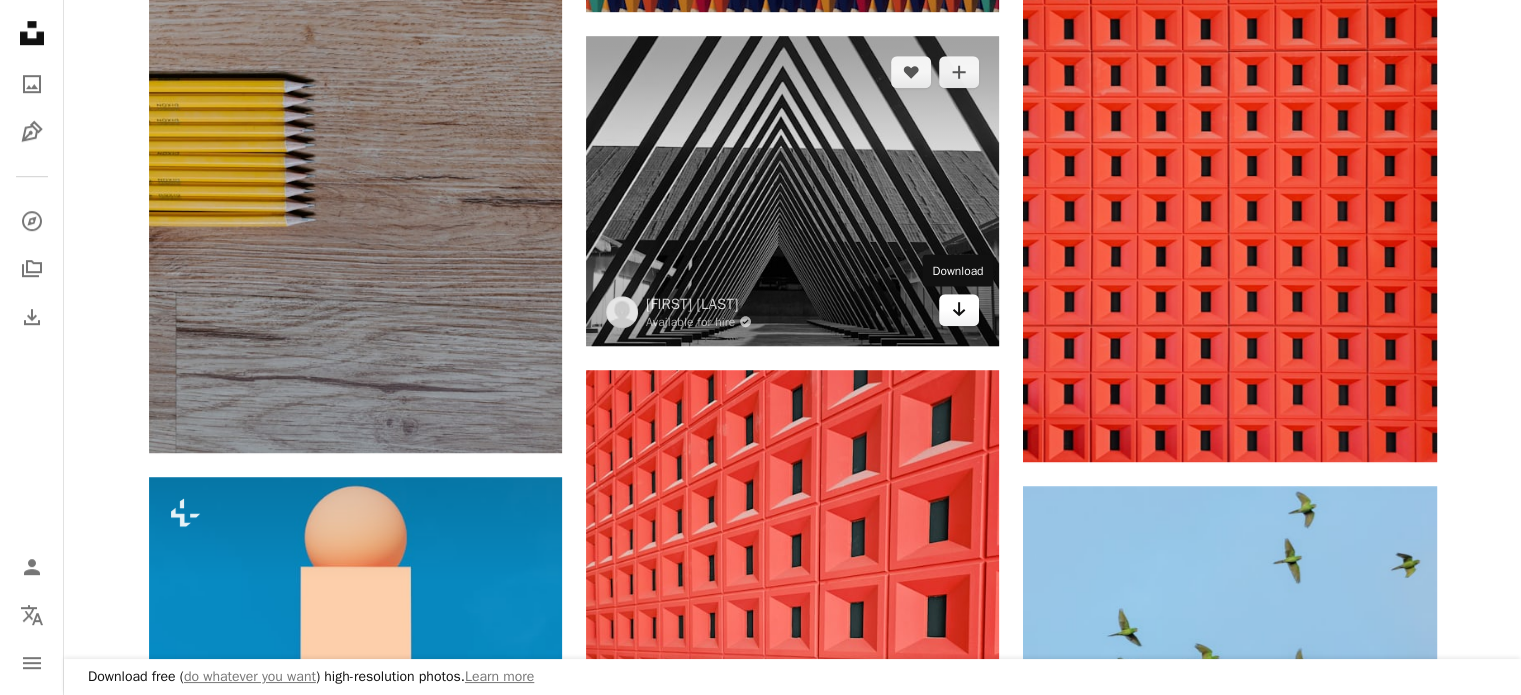 click on "Arrow pointing down" 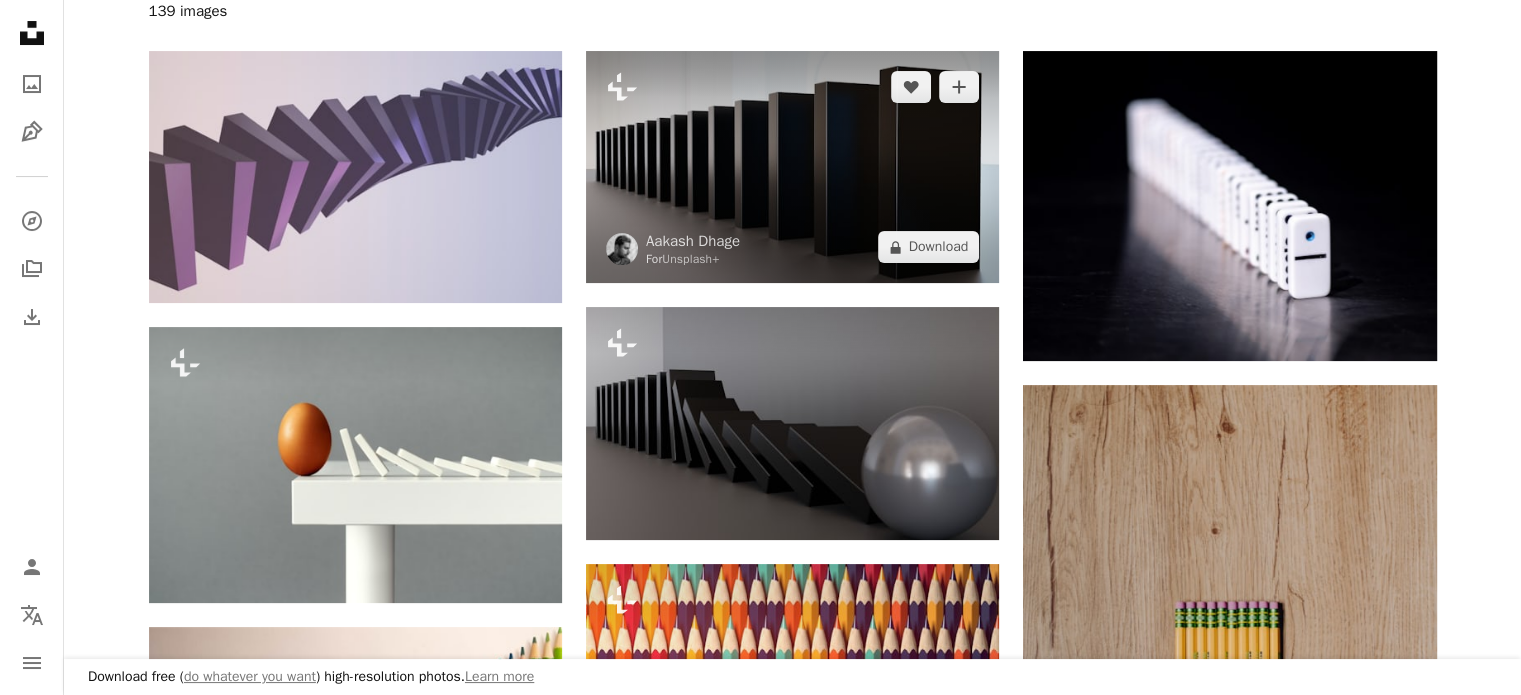 scroll, scrollTop: 0, scrollLeft: 0, axis: both 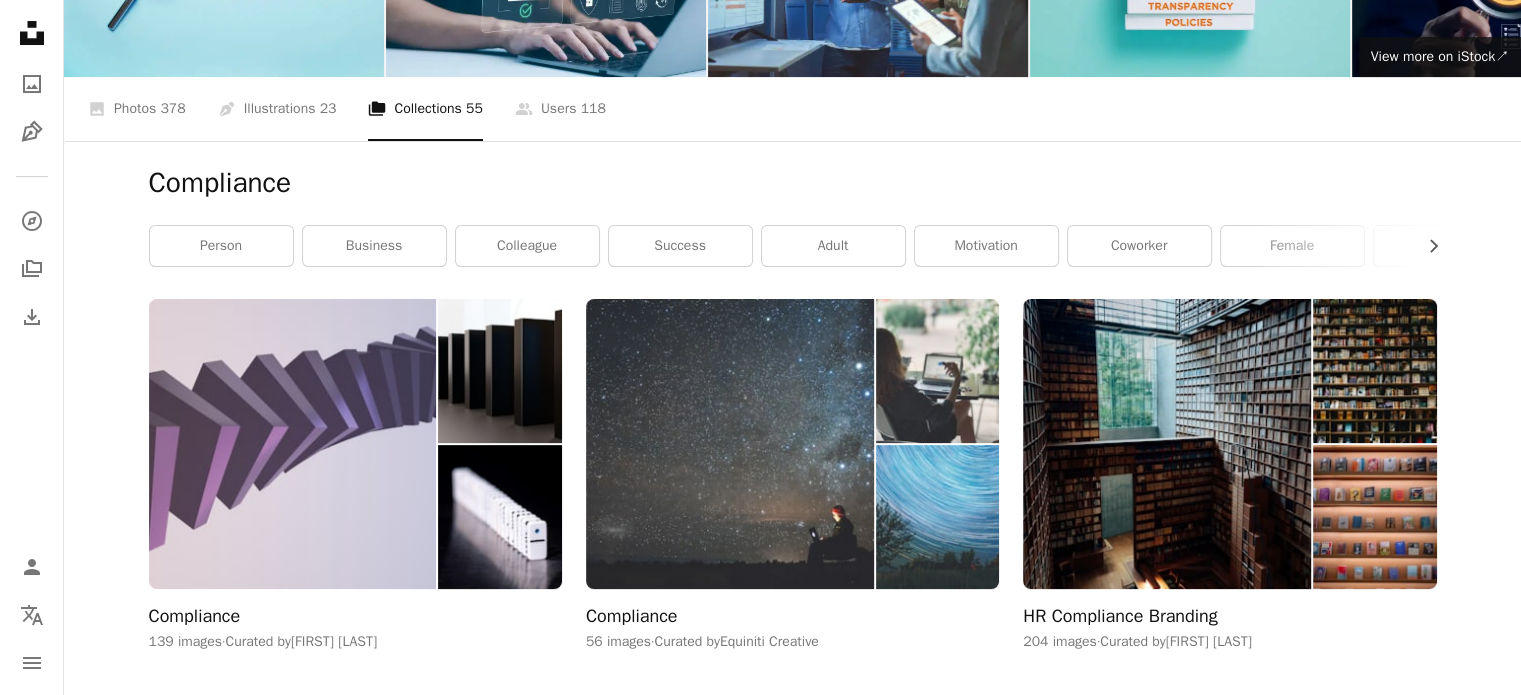 click at bounding box center (730, 443) 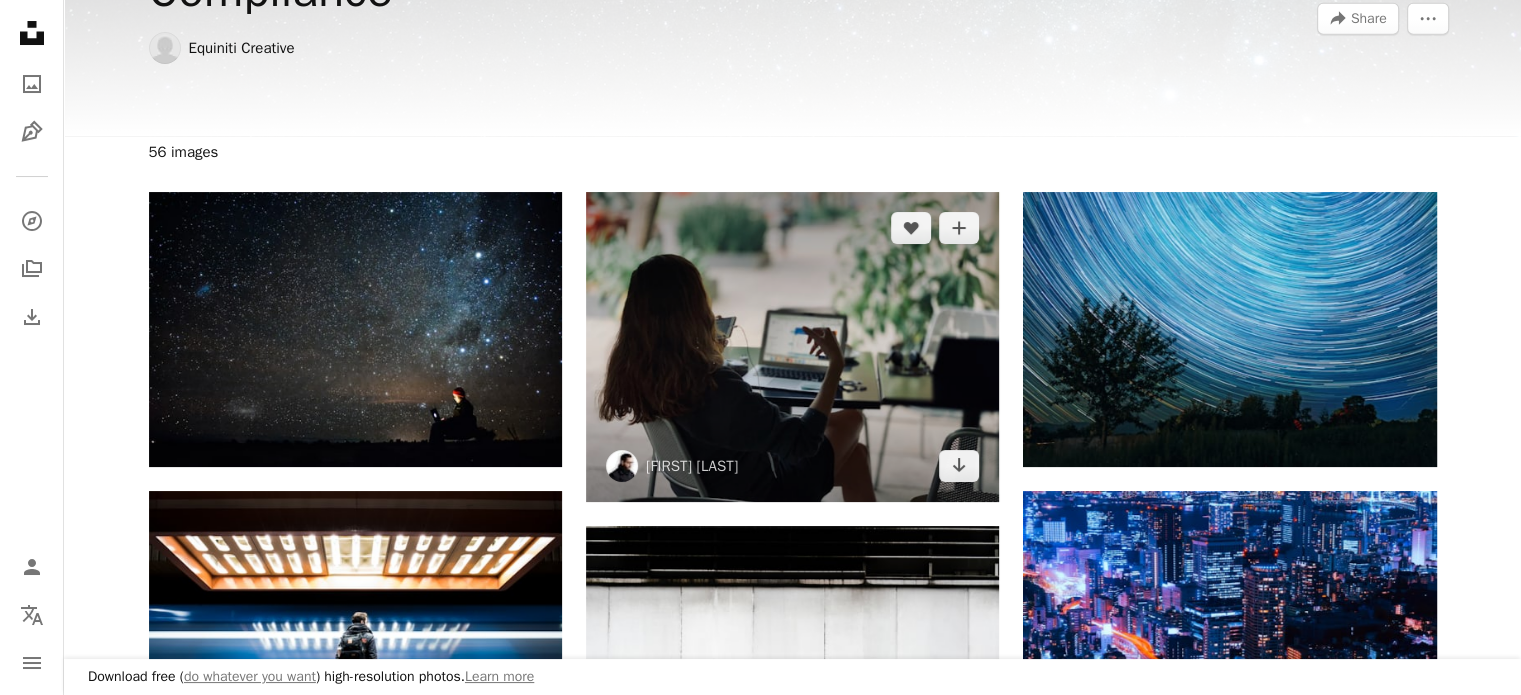 scroll, scrollTop: 200, scrollLeft: 0, axis: vertical 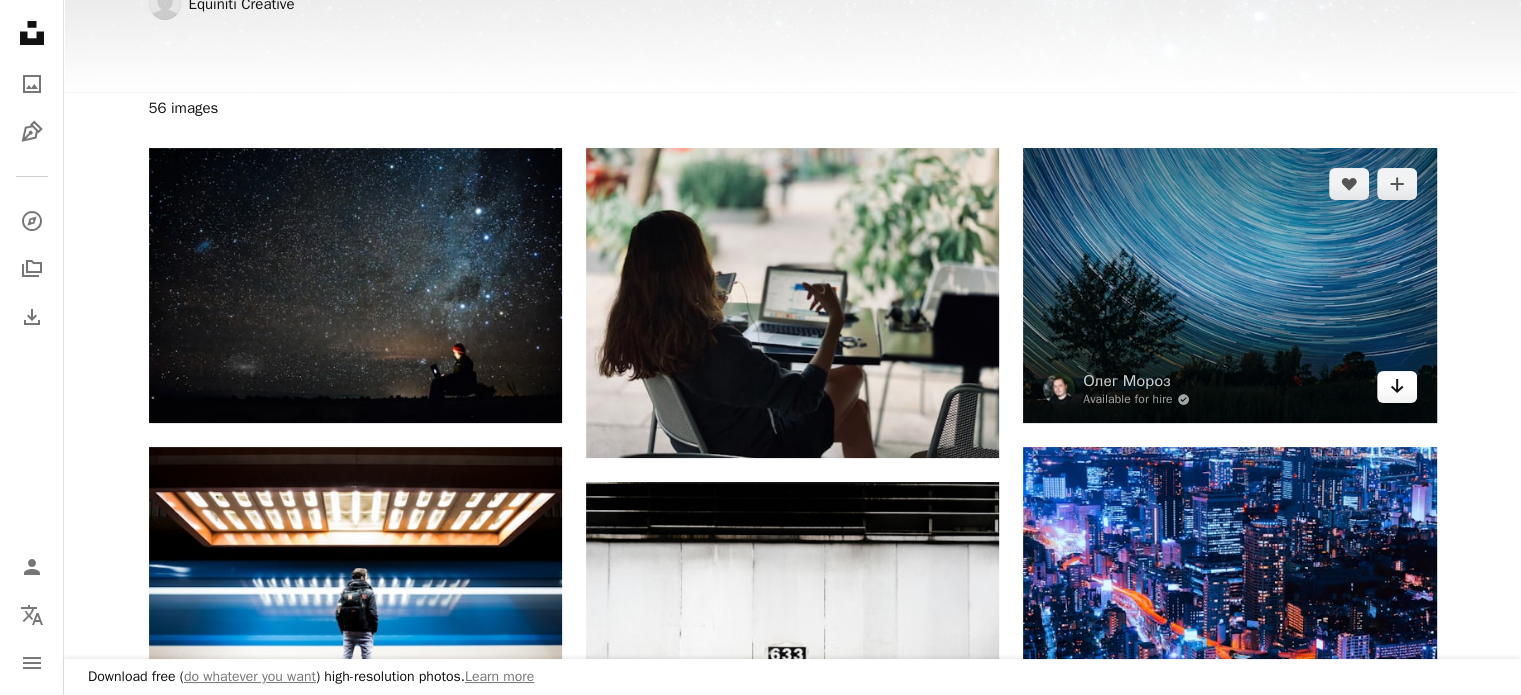 click on "Arrow pointing down" 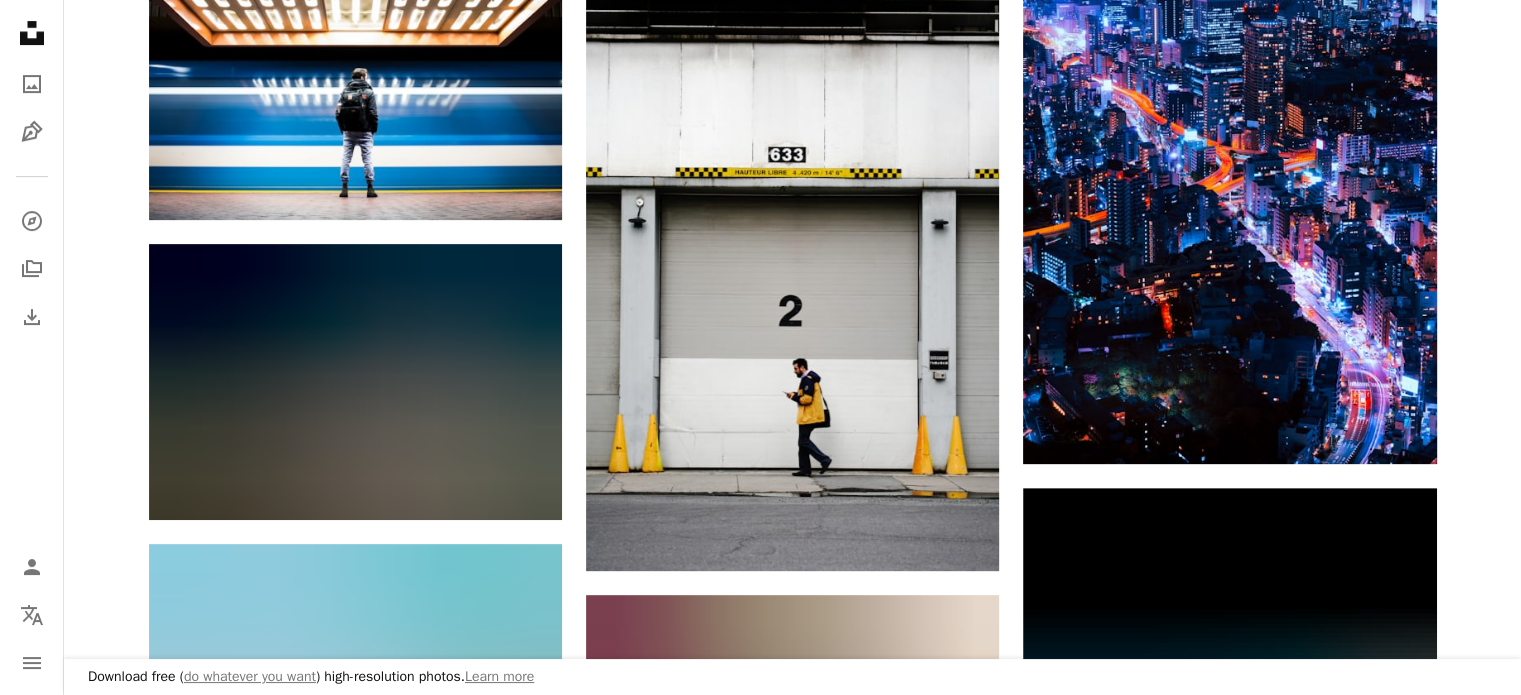 scroll, scrollTop: 1000, scrollLeft: 0, axis: vertical 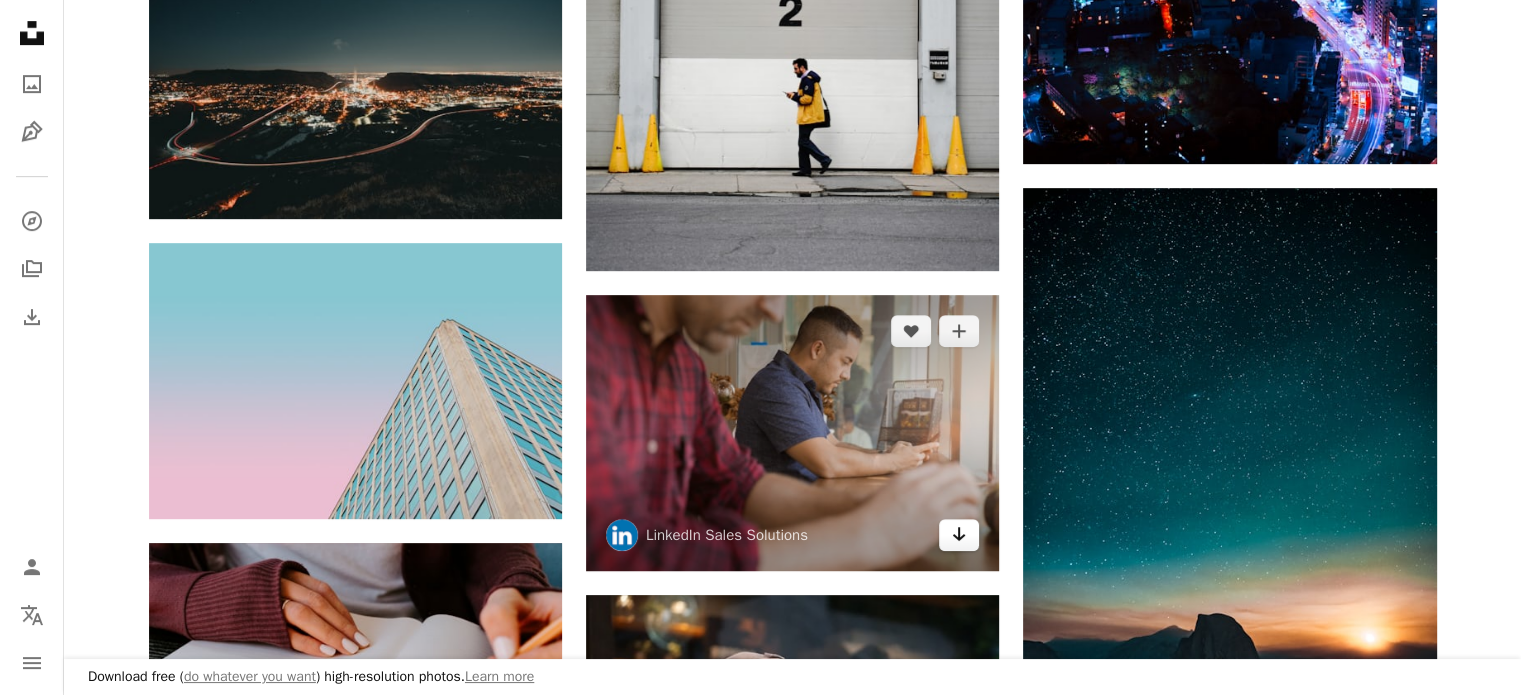 click 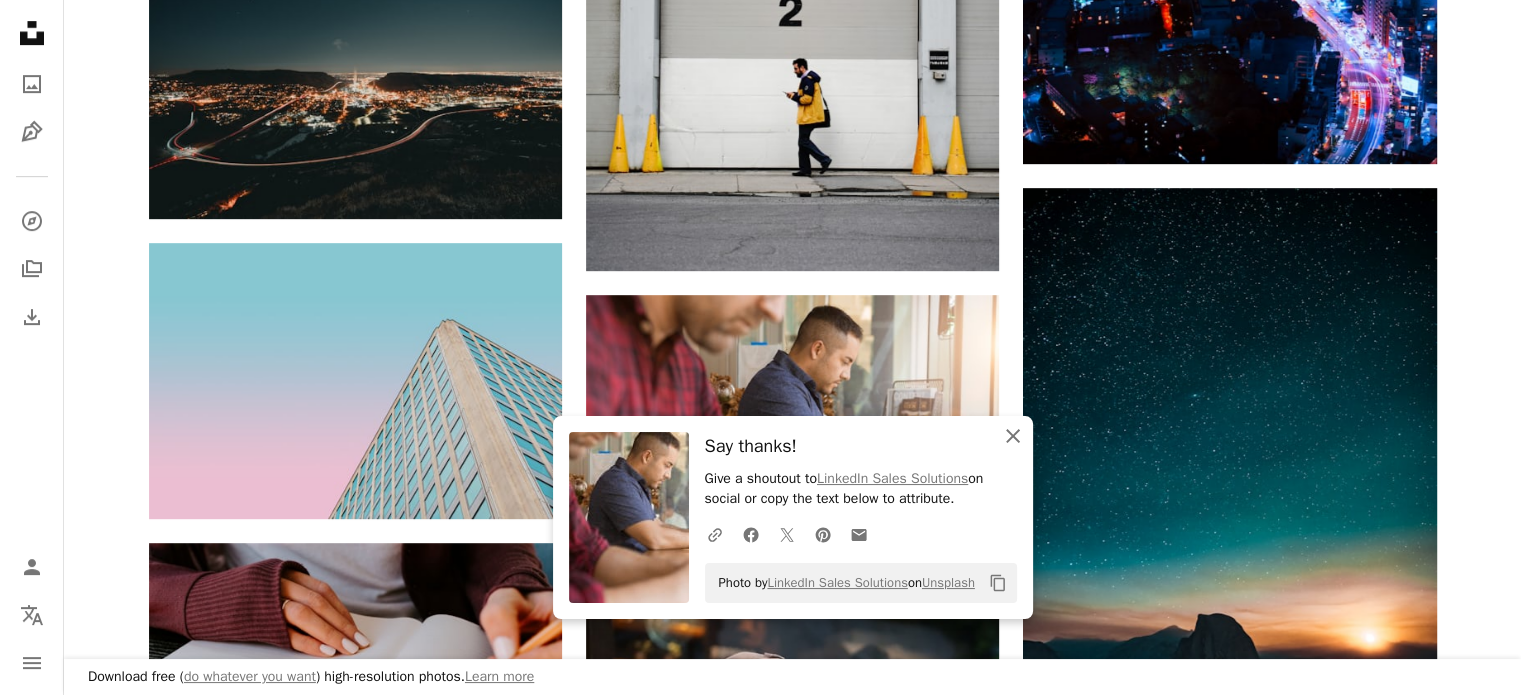 click on "An X shape" 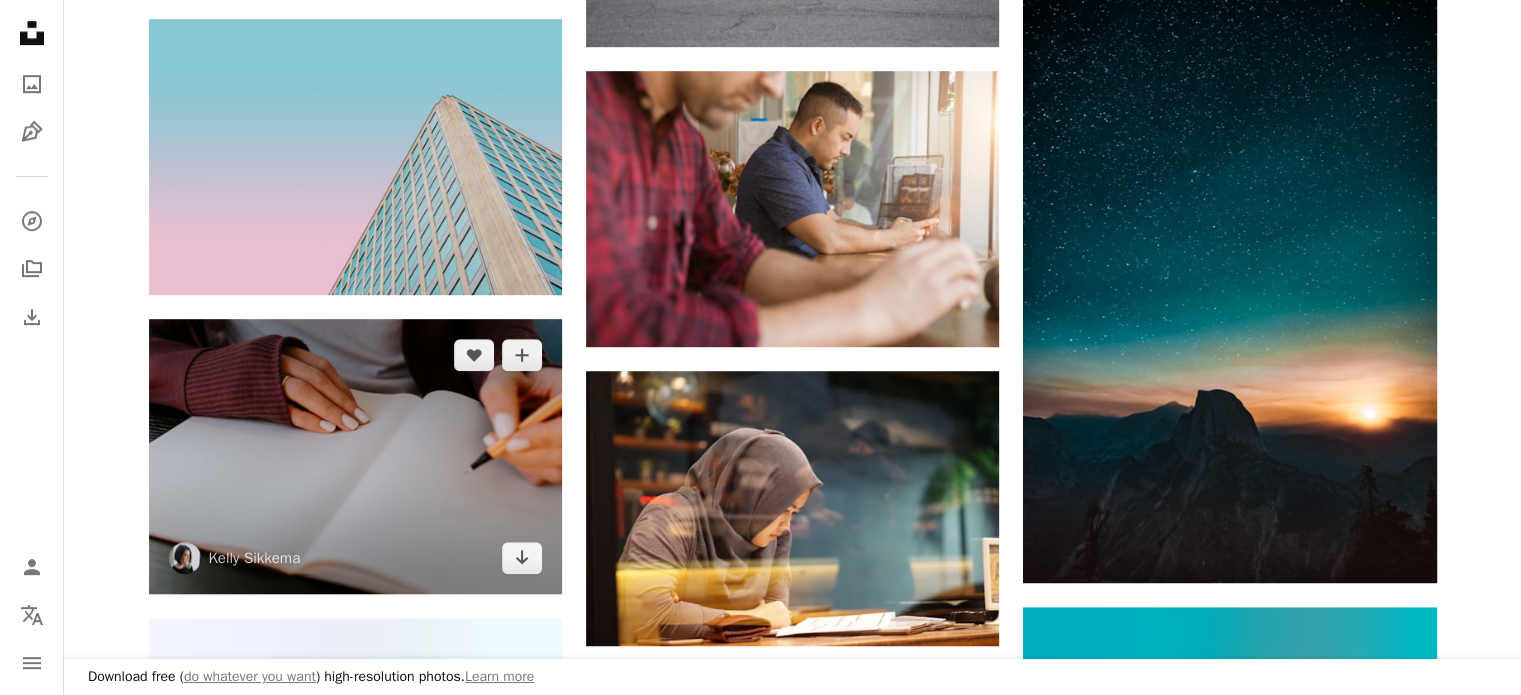 scroll, scrollTop: 1200, scrollLeft: 0, axis: vertical 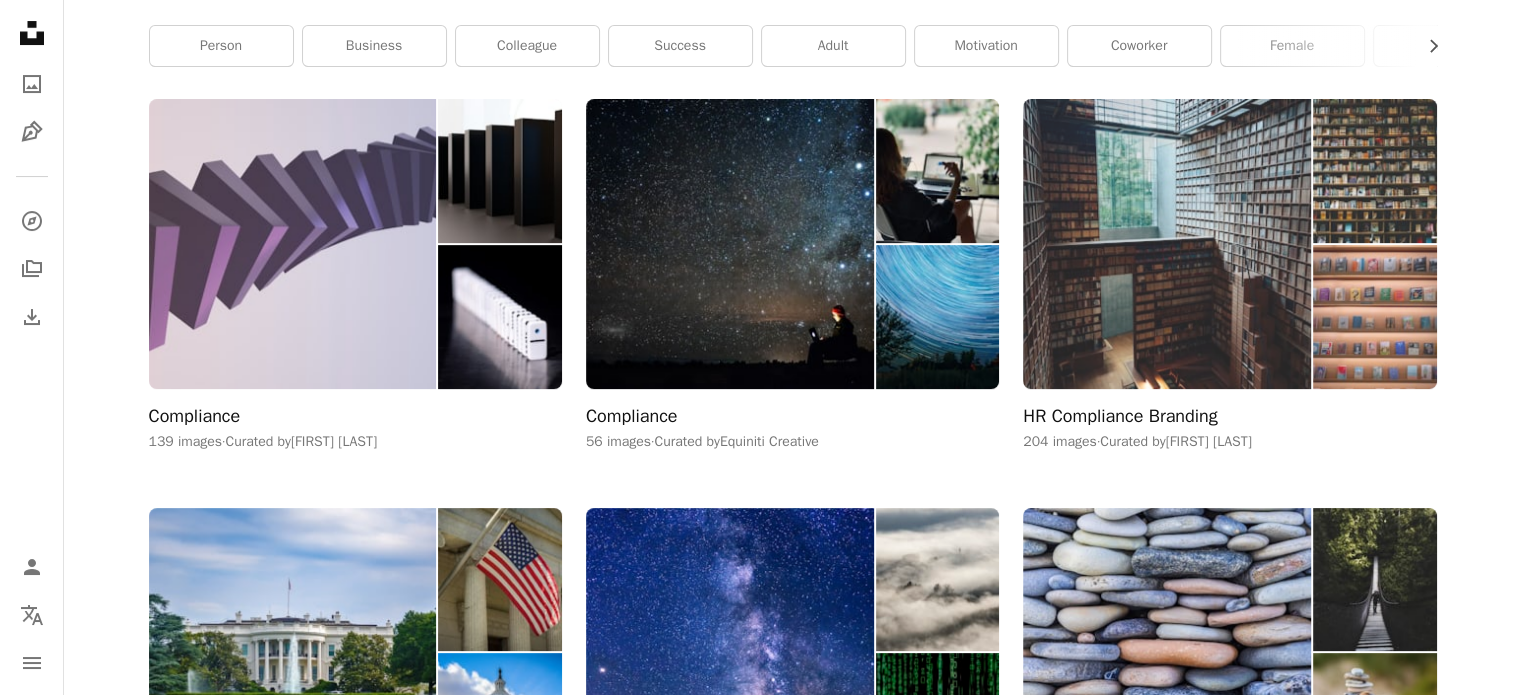 click at bounding box center (1167, 243) 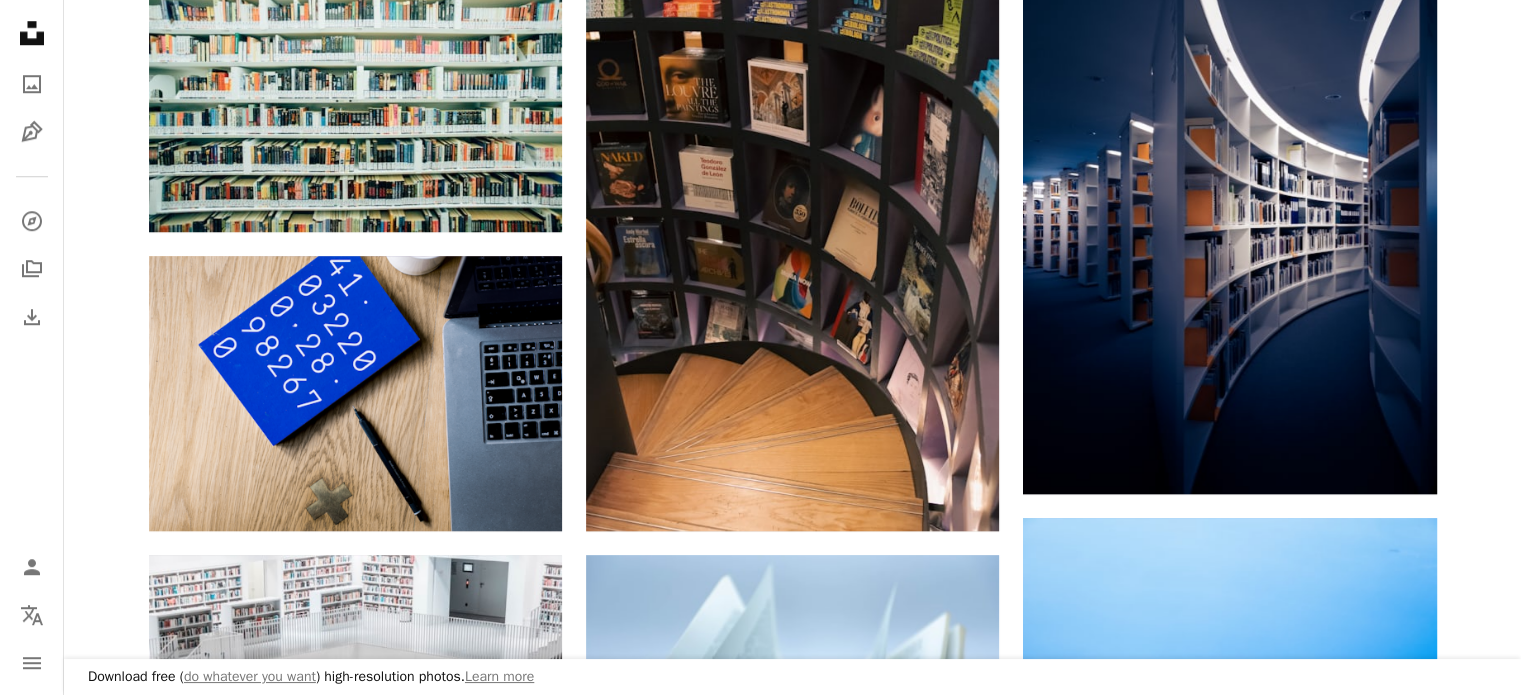 scroll, scrollTop: 1700, scrollLeft: 0, axis: vertical 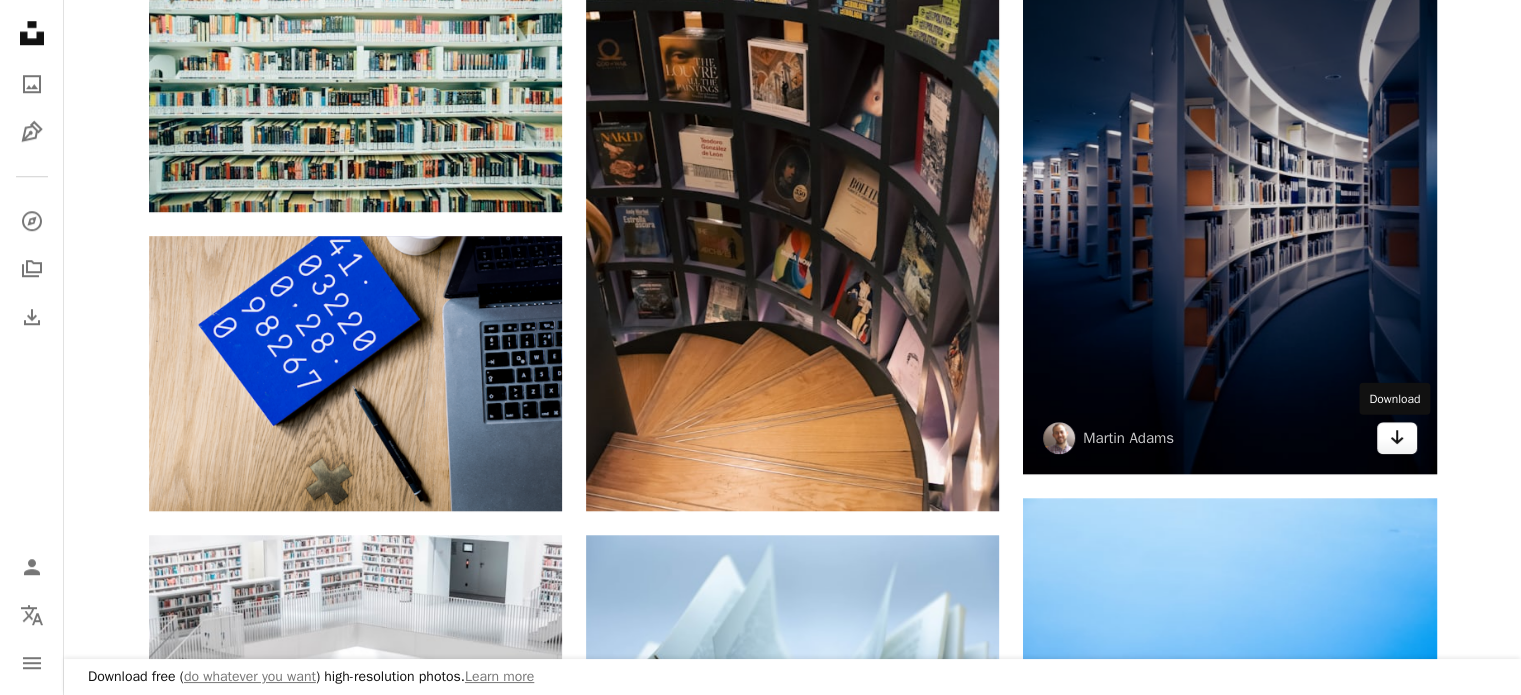 click on "Arrow pointing down" 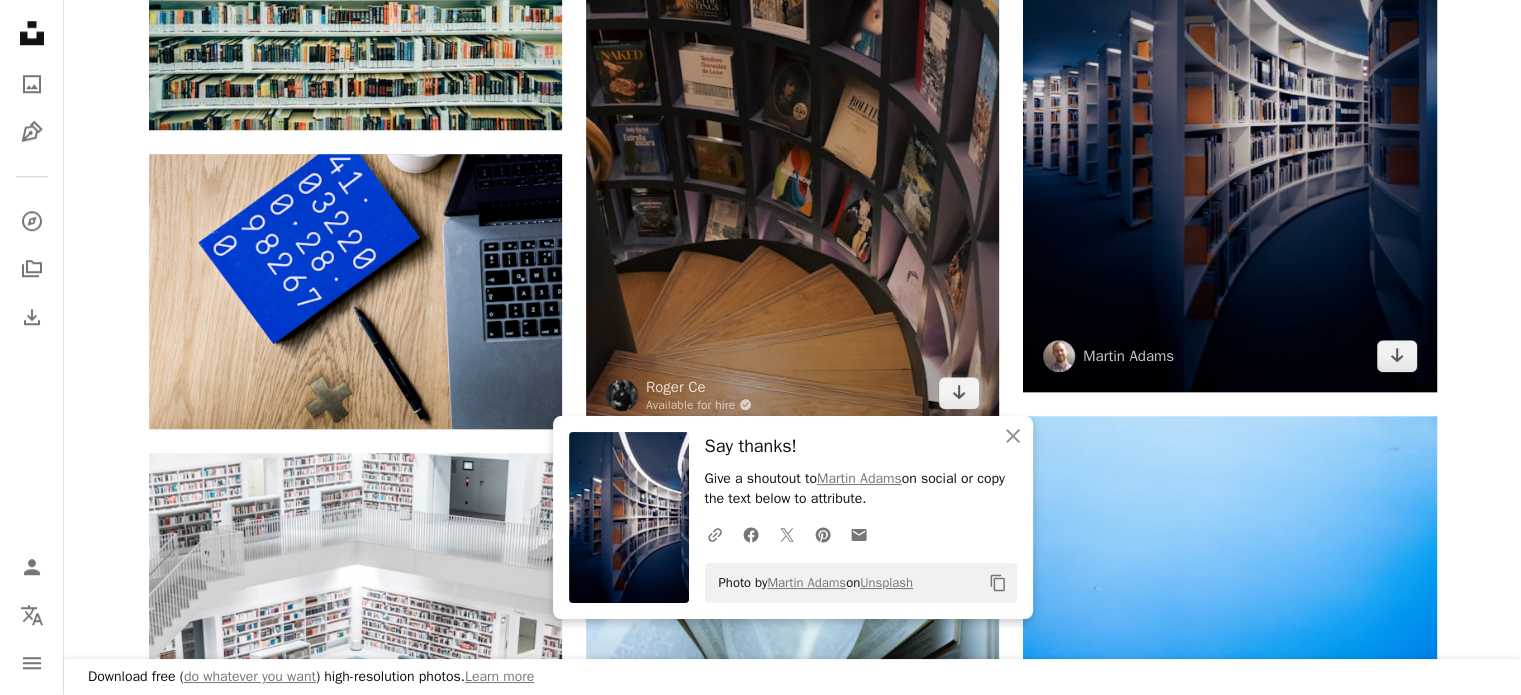 scroll, scrollTop: 1900, scrollLeft: 0, axis: vertical 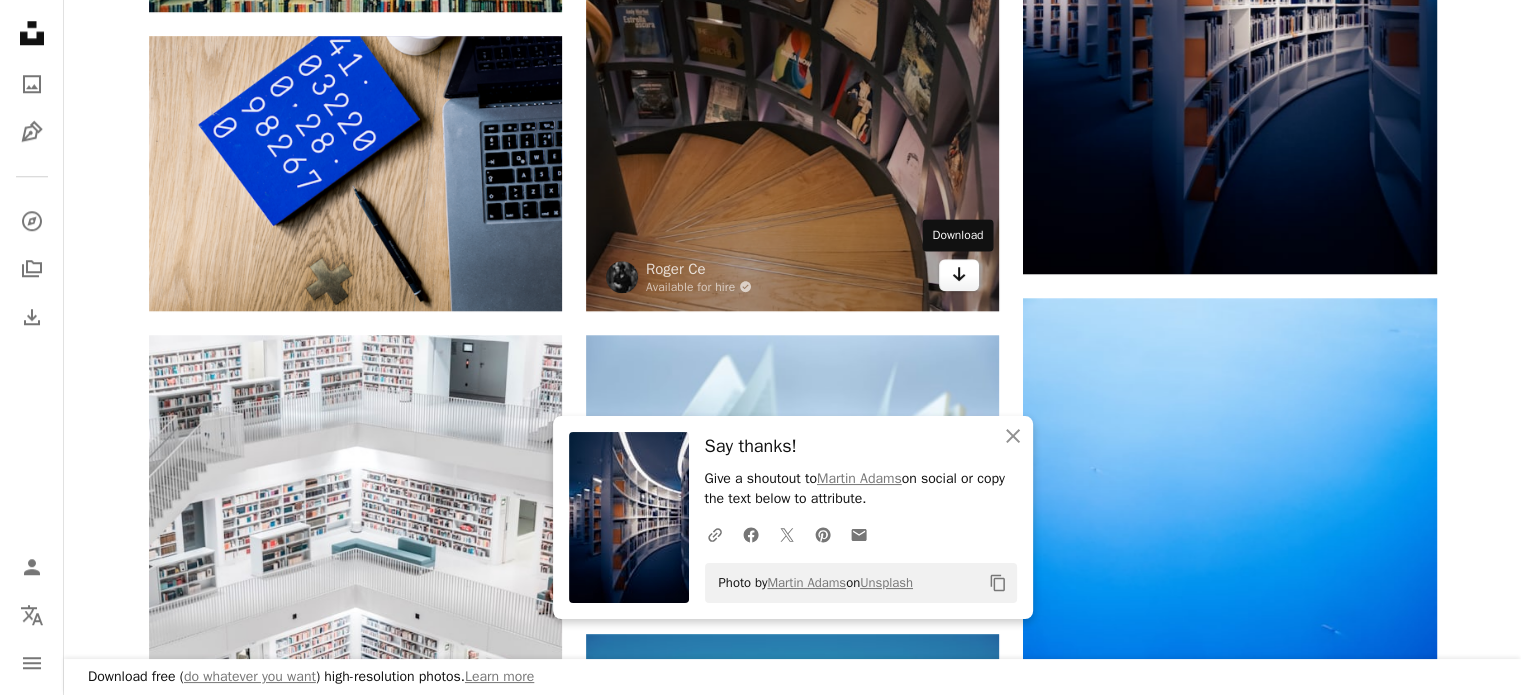 click on "Arrow pointing down" 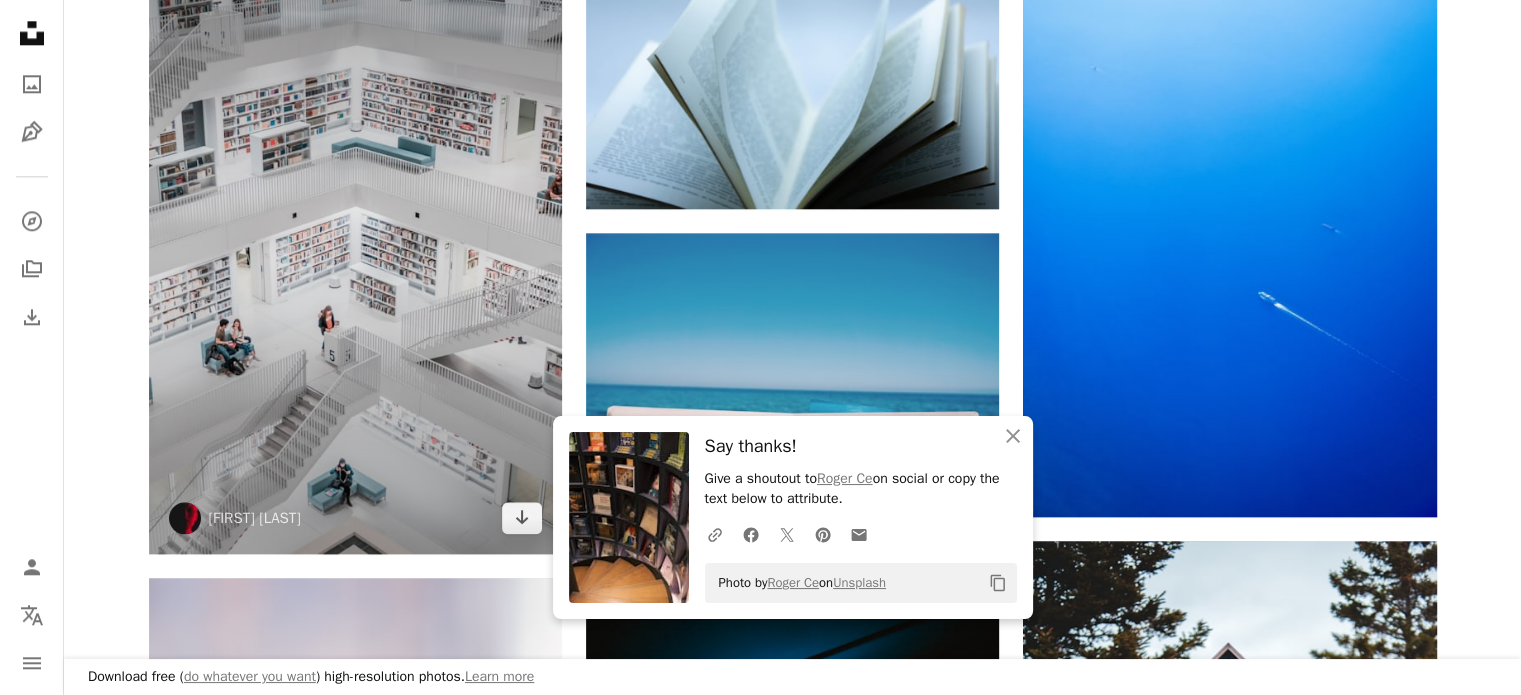 scroll, scrollTop: 2400, scrollLeft: 0, axis: vertical 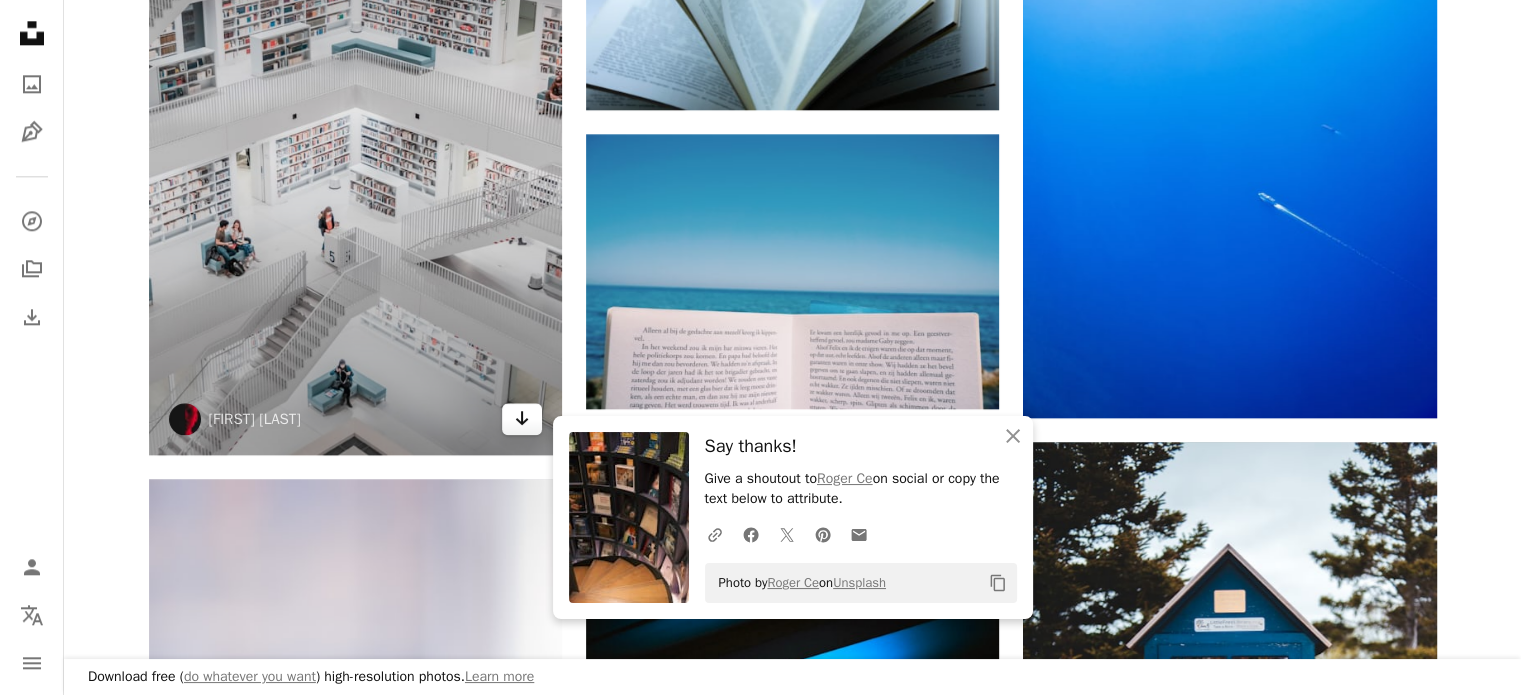 click on "Arrow pointing down" 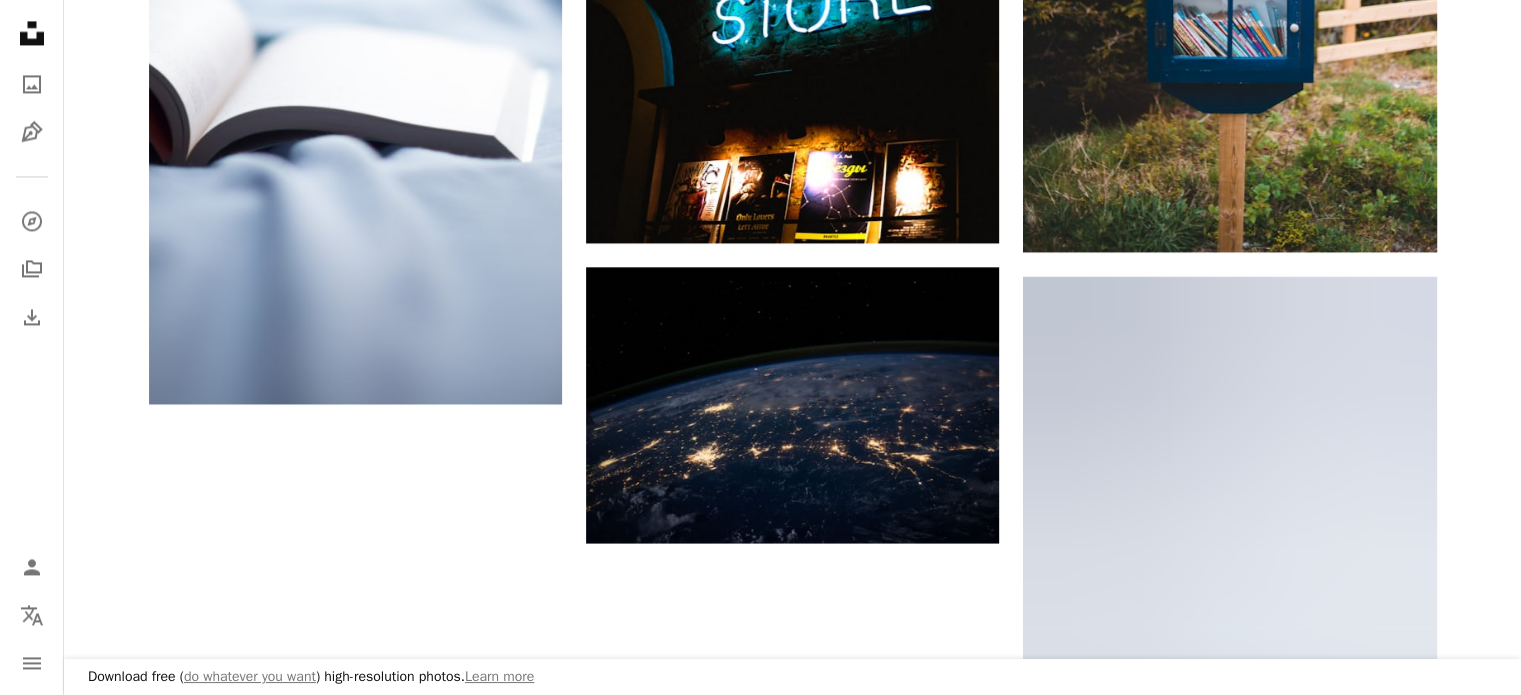 scroll, scrollTop: 3300, scrollLeft: 0, axis: vertical 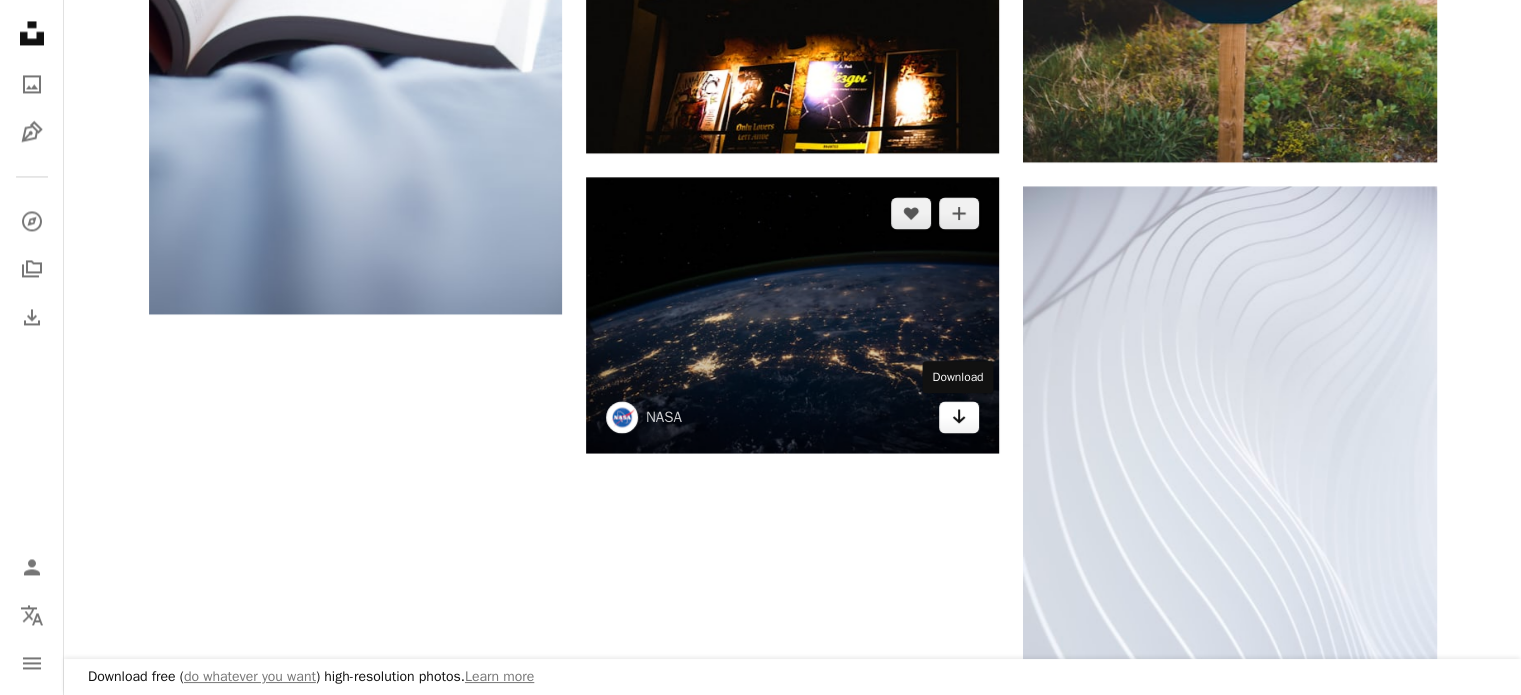 click on "Arrow pointing down" 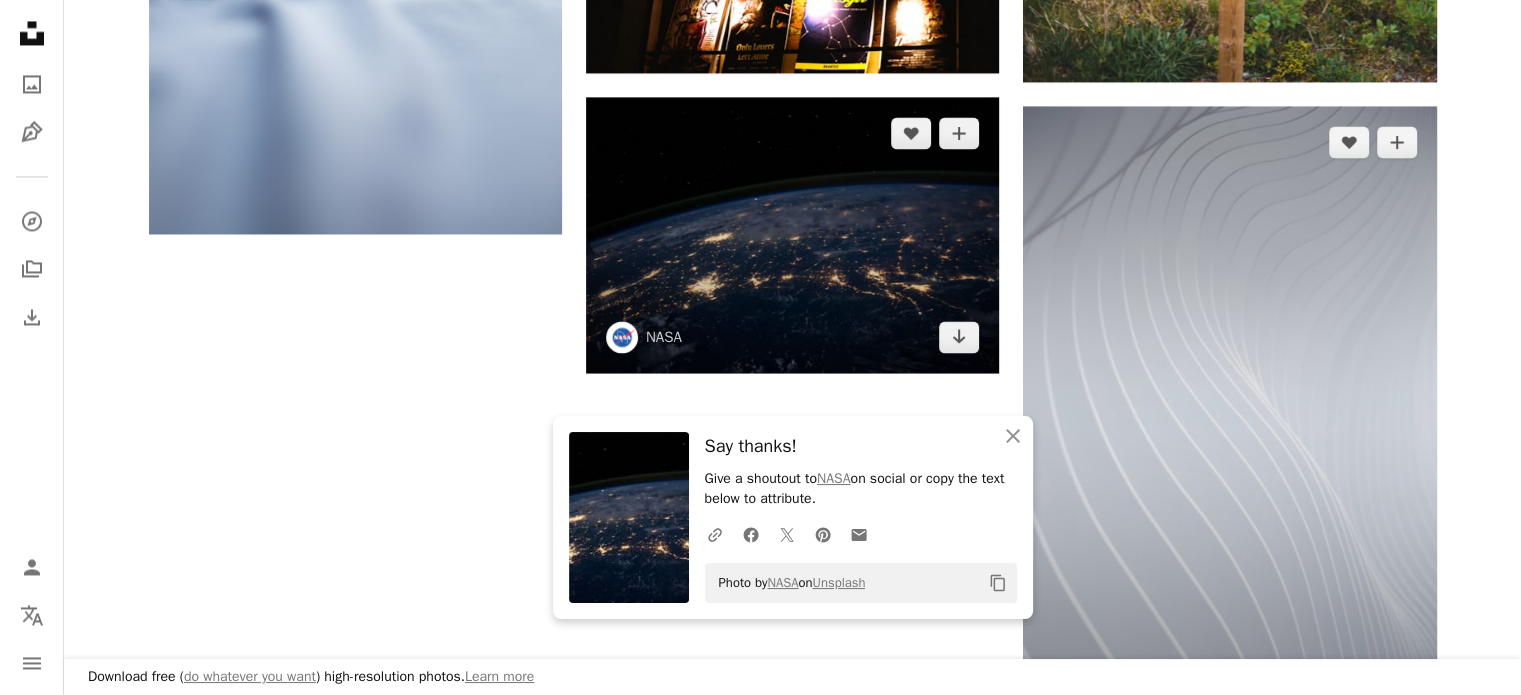 scroll, scrollTop: 3600, scrollLeft: 0, axis: vertical 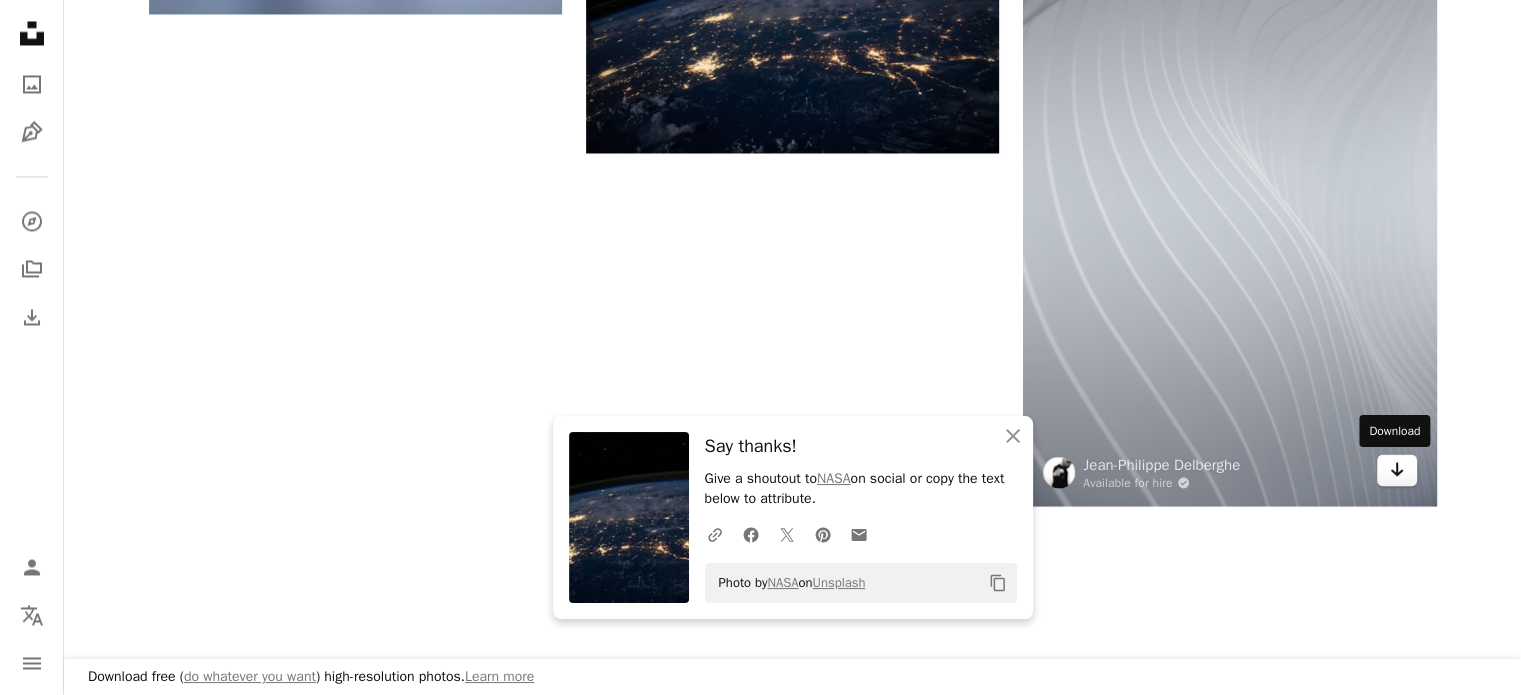 click on "Arrow pointing down" 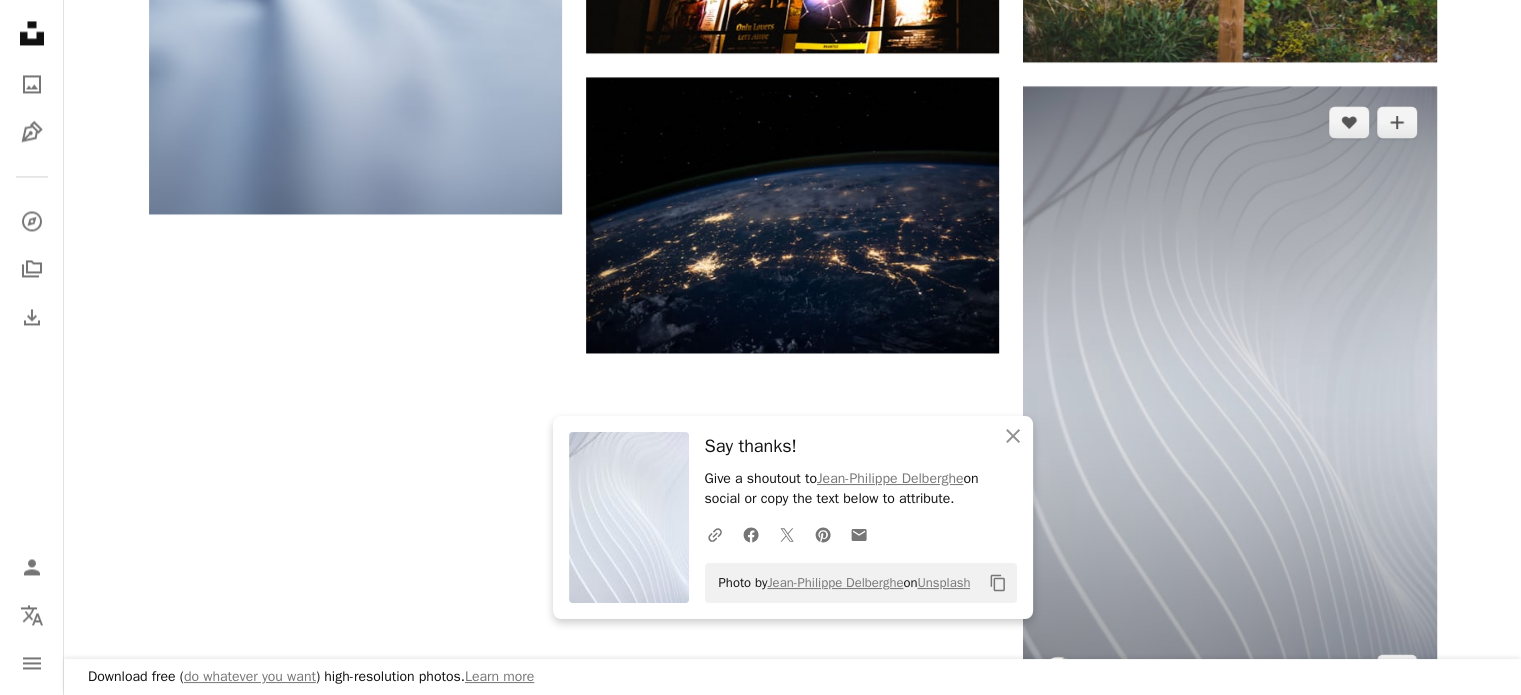 scroll, scrollTop: 3400, scrollLeft: 0, axis: vertical 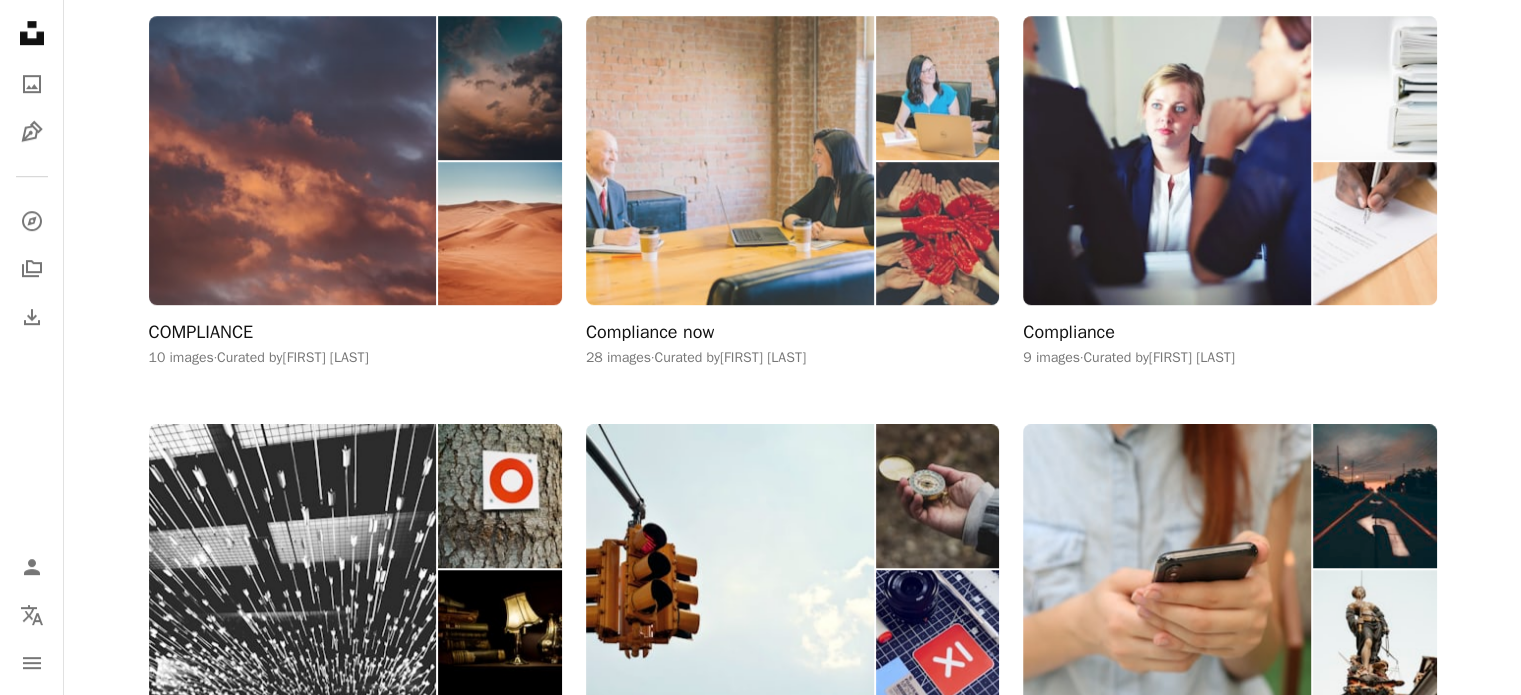 click at bounding box center [730, 160] 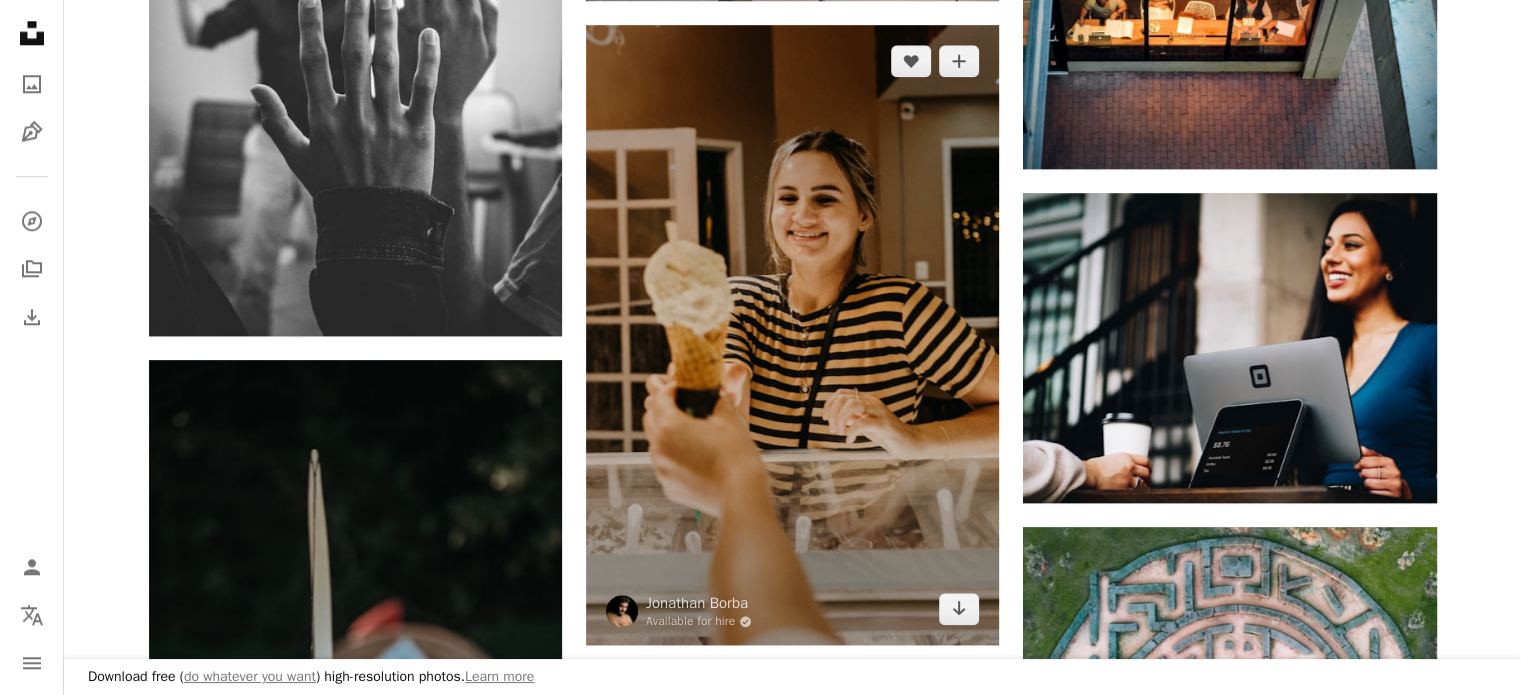 scroll, scrollTop: 2200, scrollLeft: 0, axis: vertical 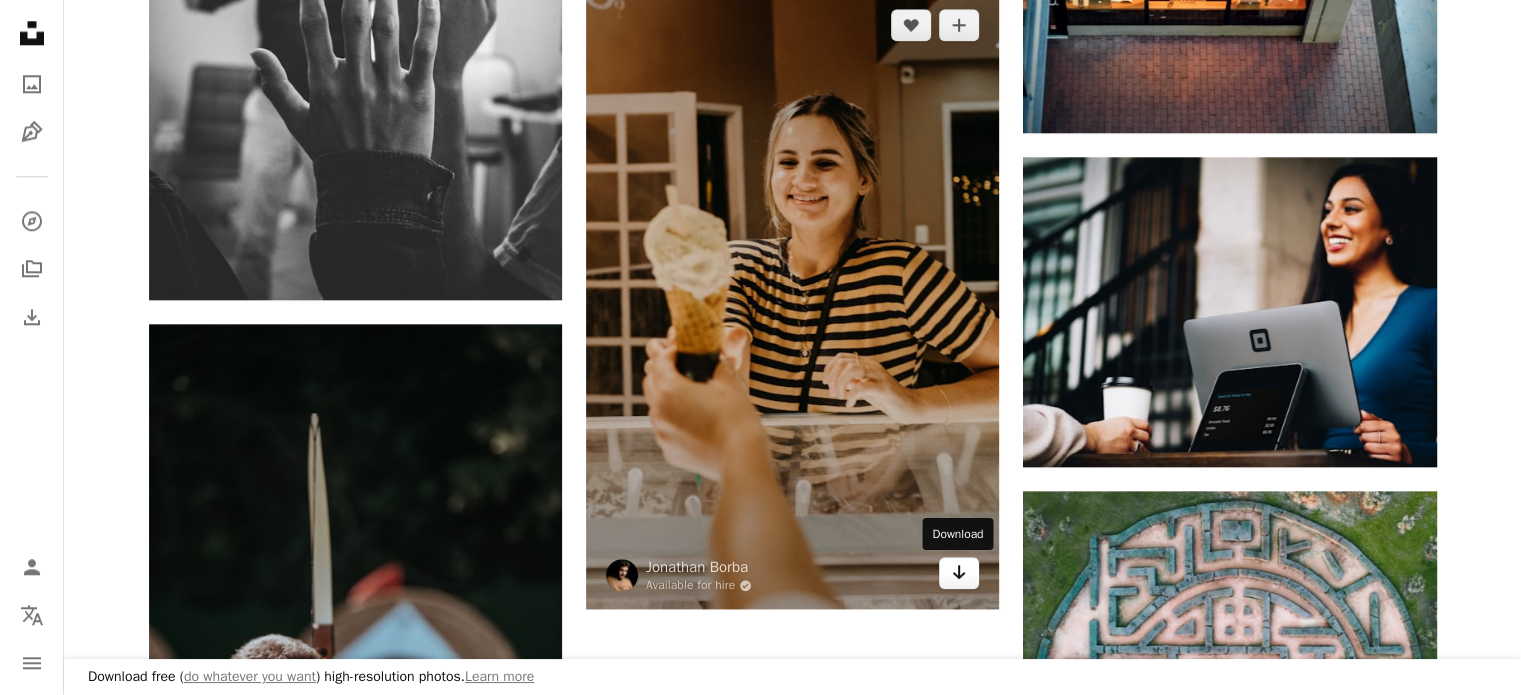 click on "Arrow pointing down" 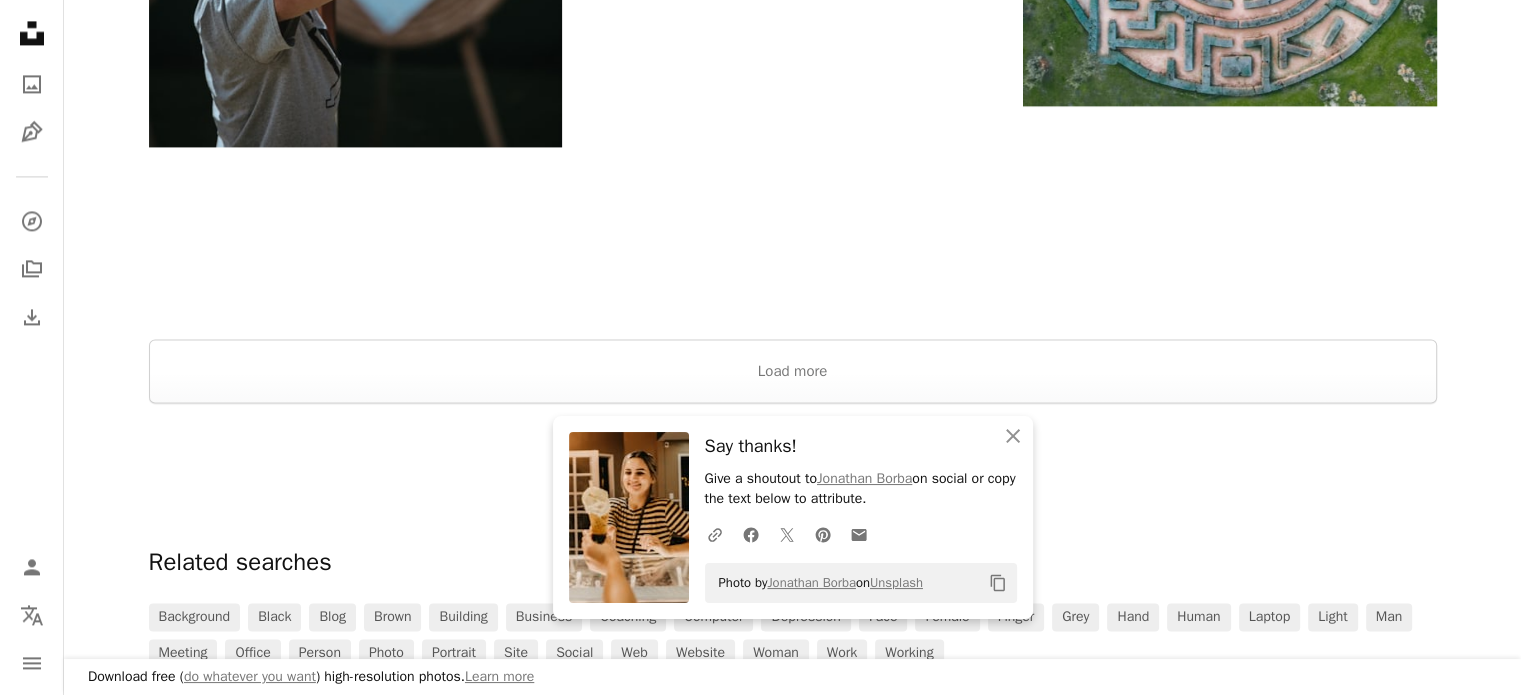 scroll, scrollTop: 3000, scrollLeft: 0, axis: vertical 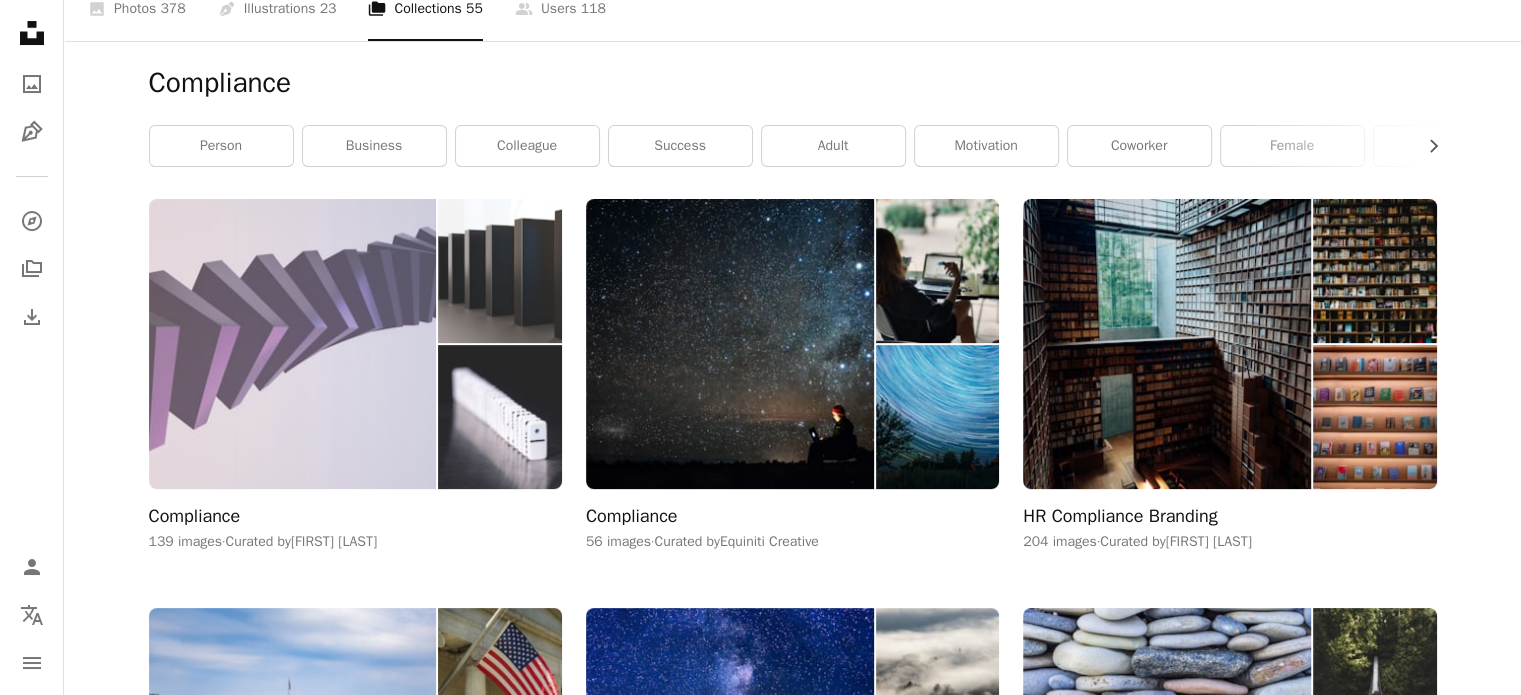 click at bounding box center (499, 417) 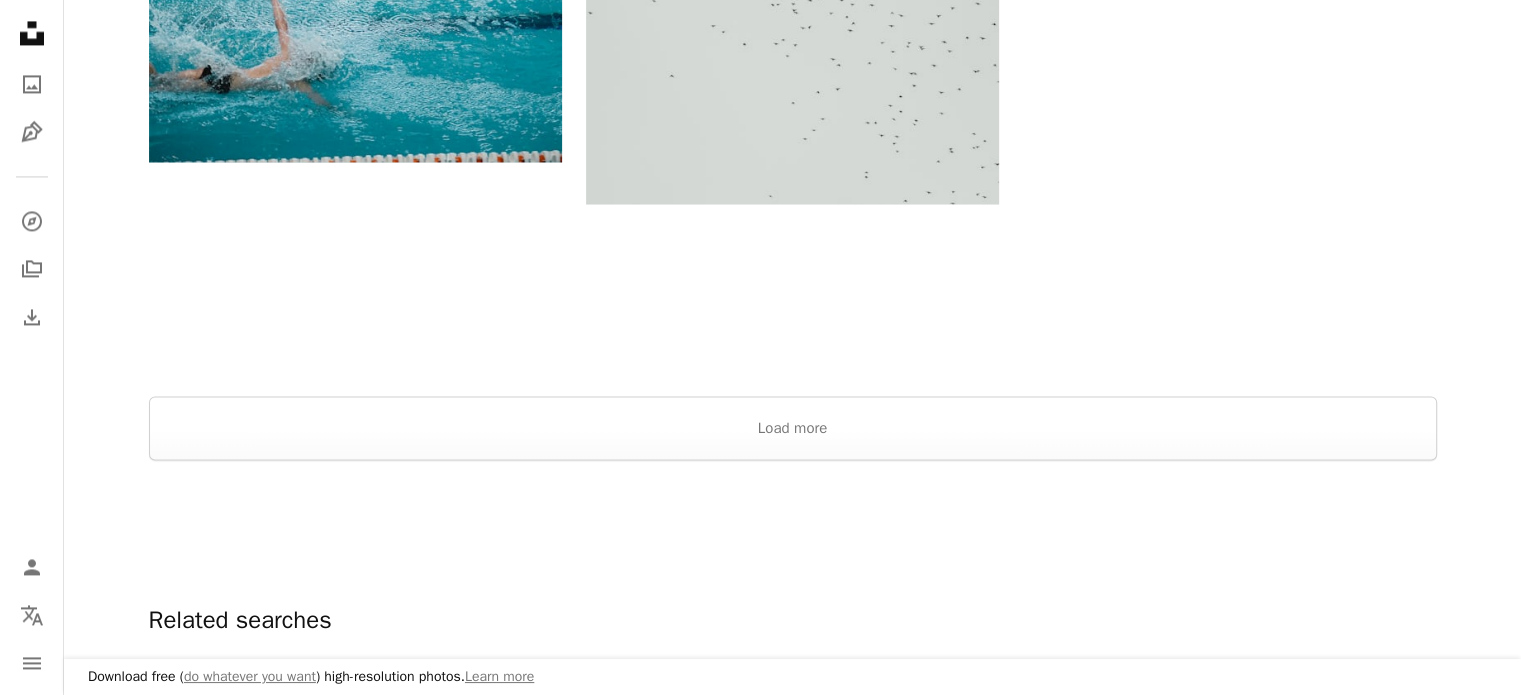 scroll, scrollTop: 3200, scrollLeft: 0, axis: vertical 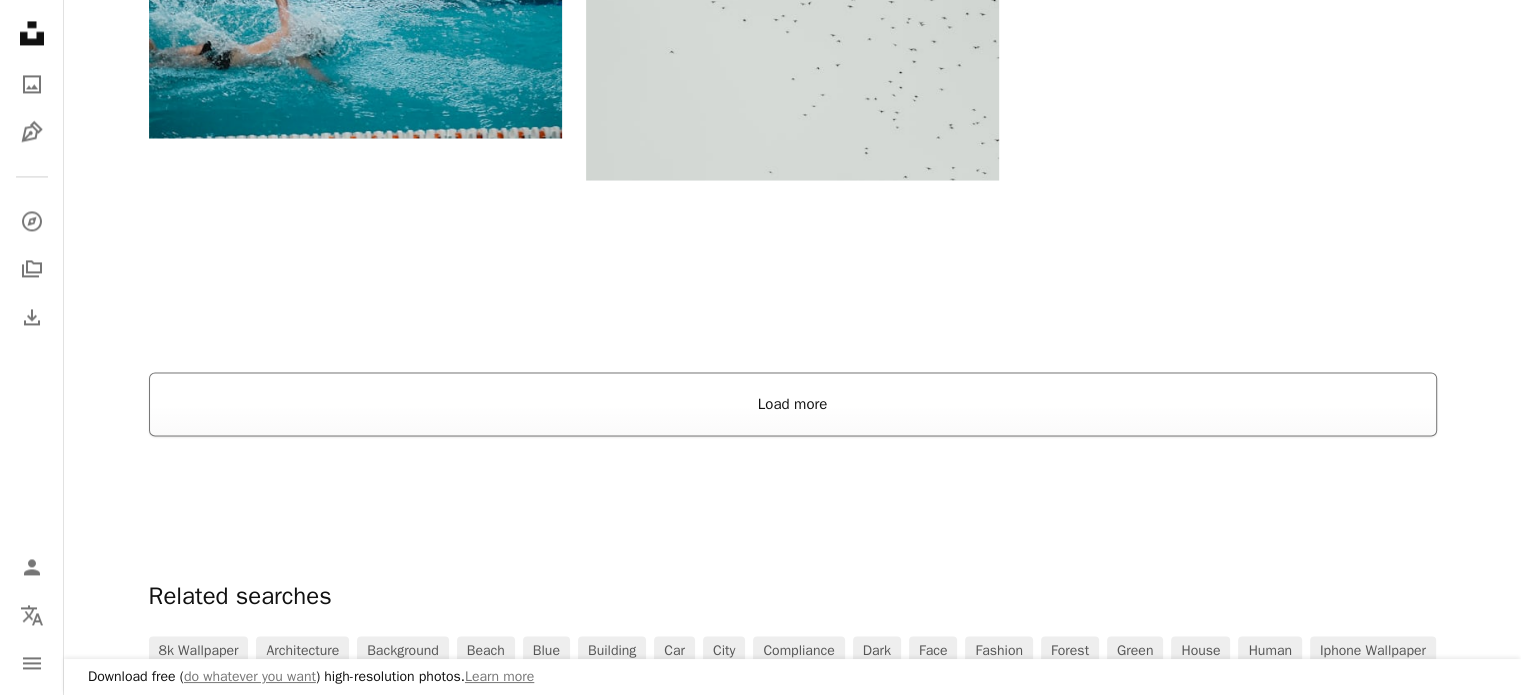 click on "Load more" at bounding box center [793, 404] 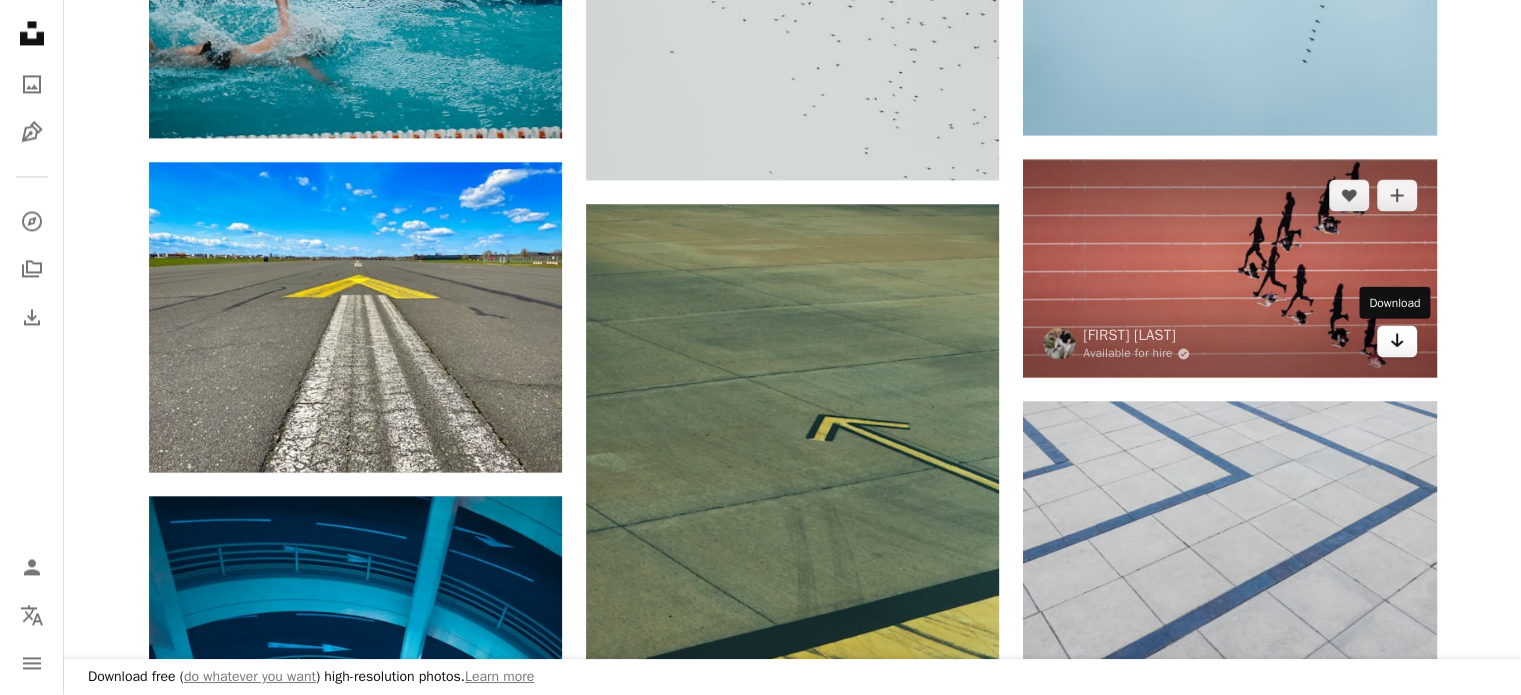 click on "Arrow pointing down" at bounding box center (1397, 341) 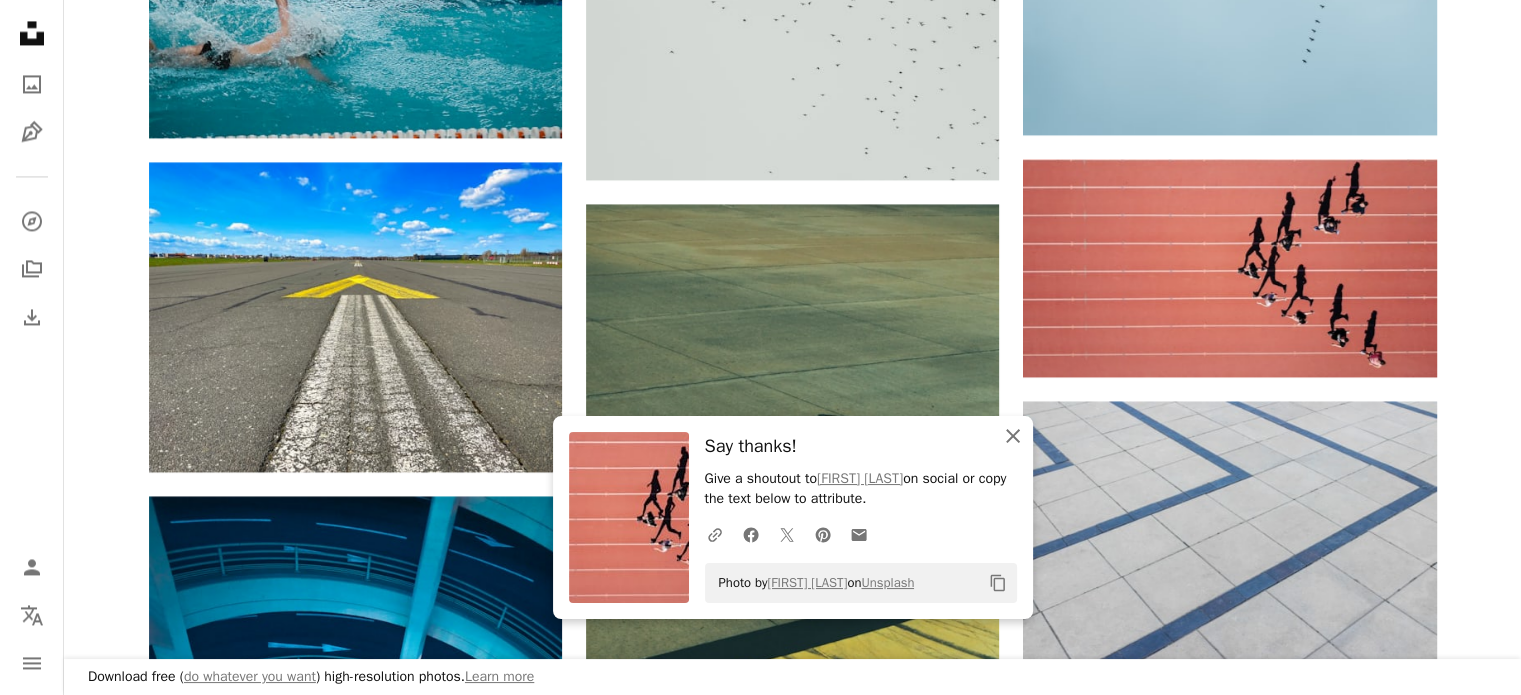 click 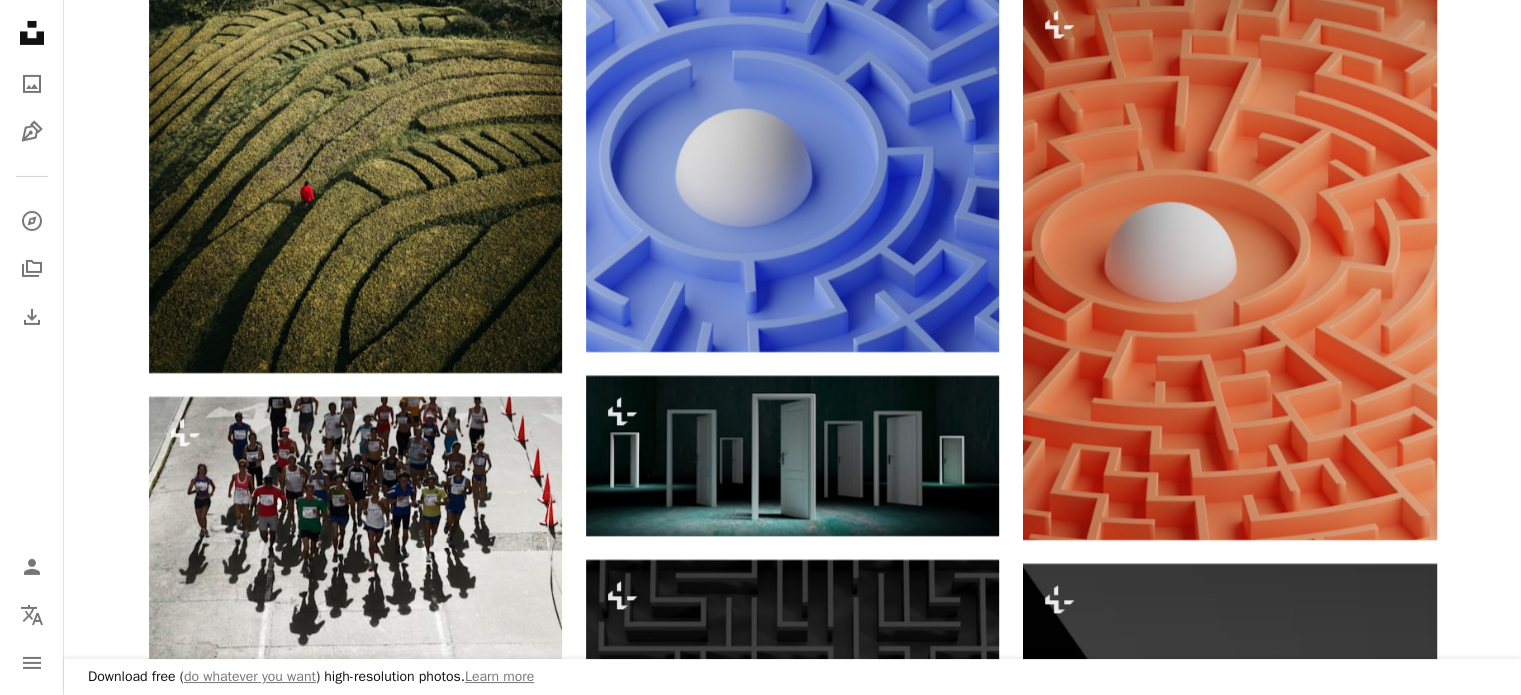 scroll, scrollTop: 6600, scrollLeft: 0, axis: vertical 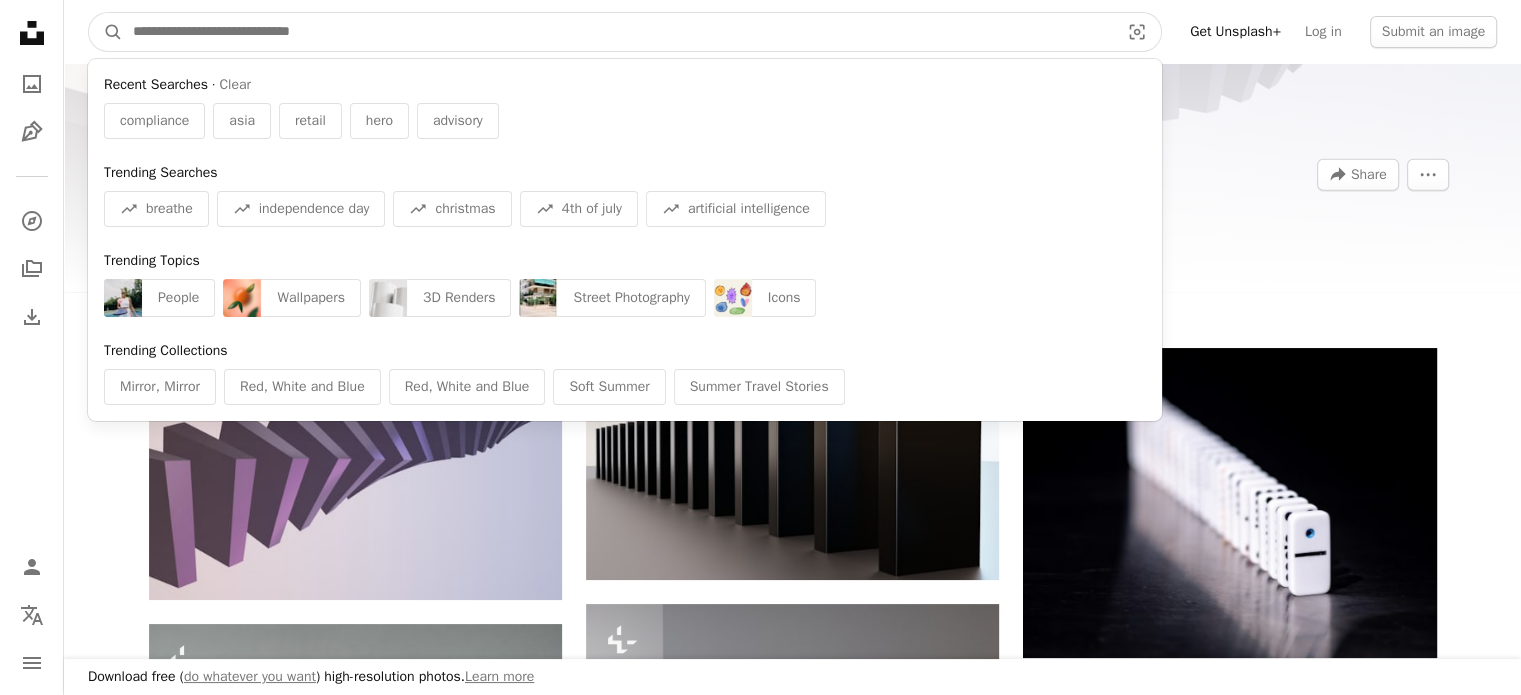 click at bounding box center [618, 32] 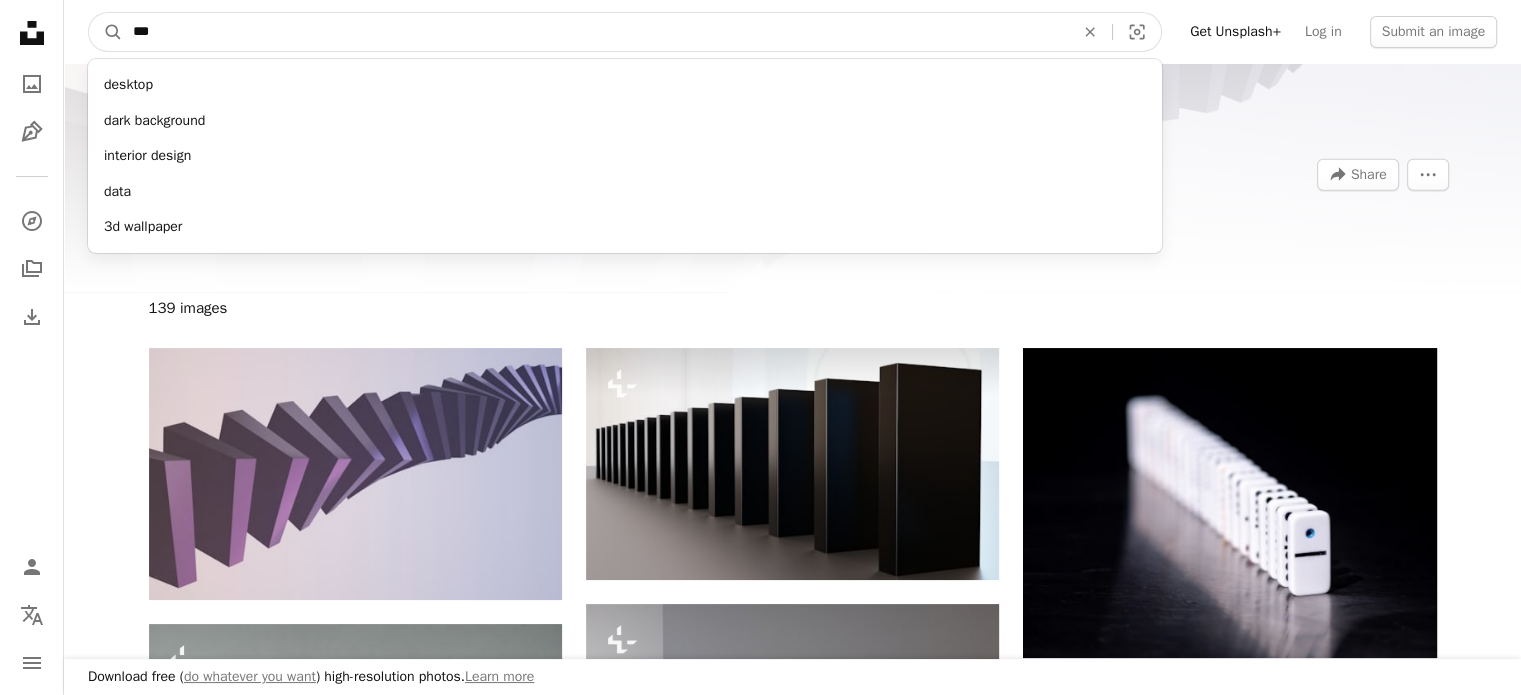 type on "****" 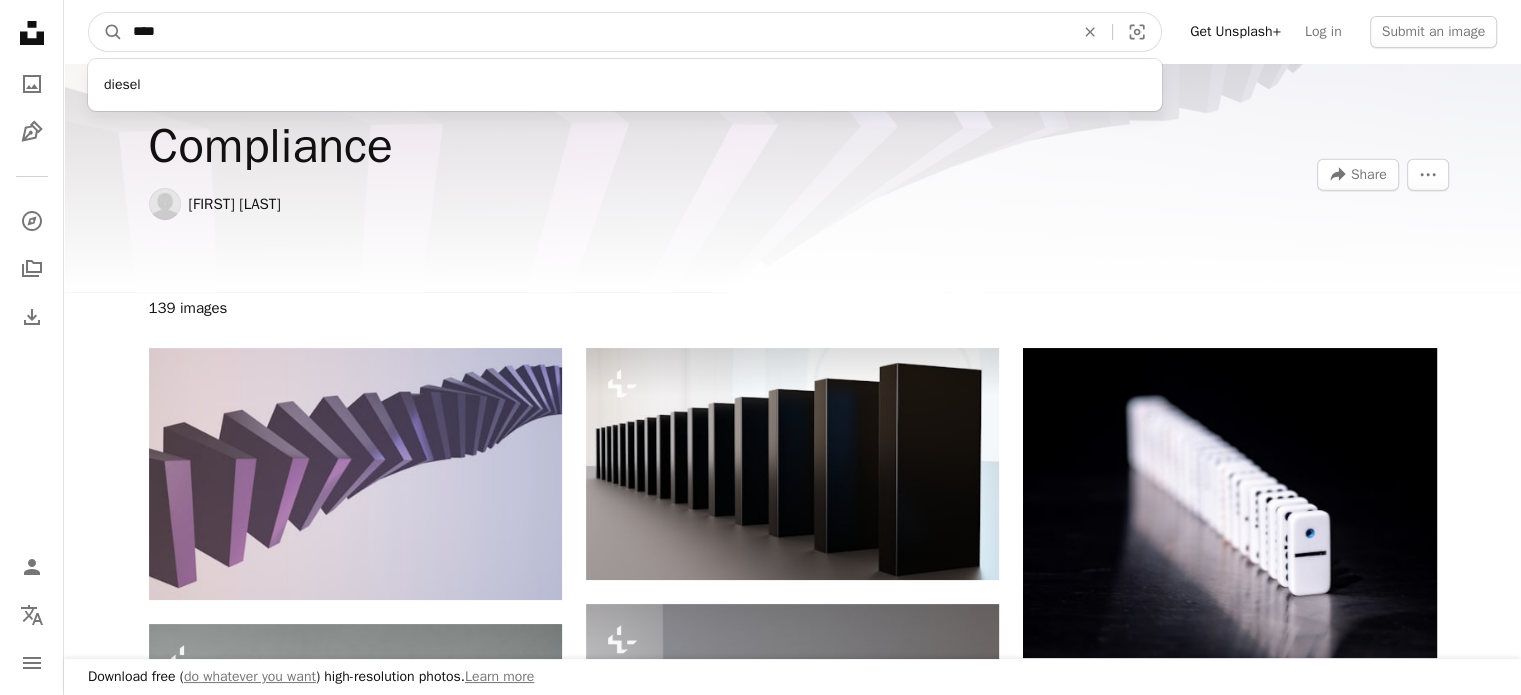 click on "A magnifying glass" at bounding box center (106, 32) 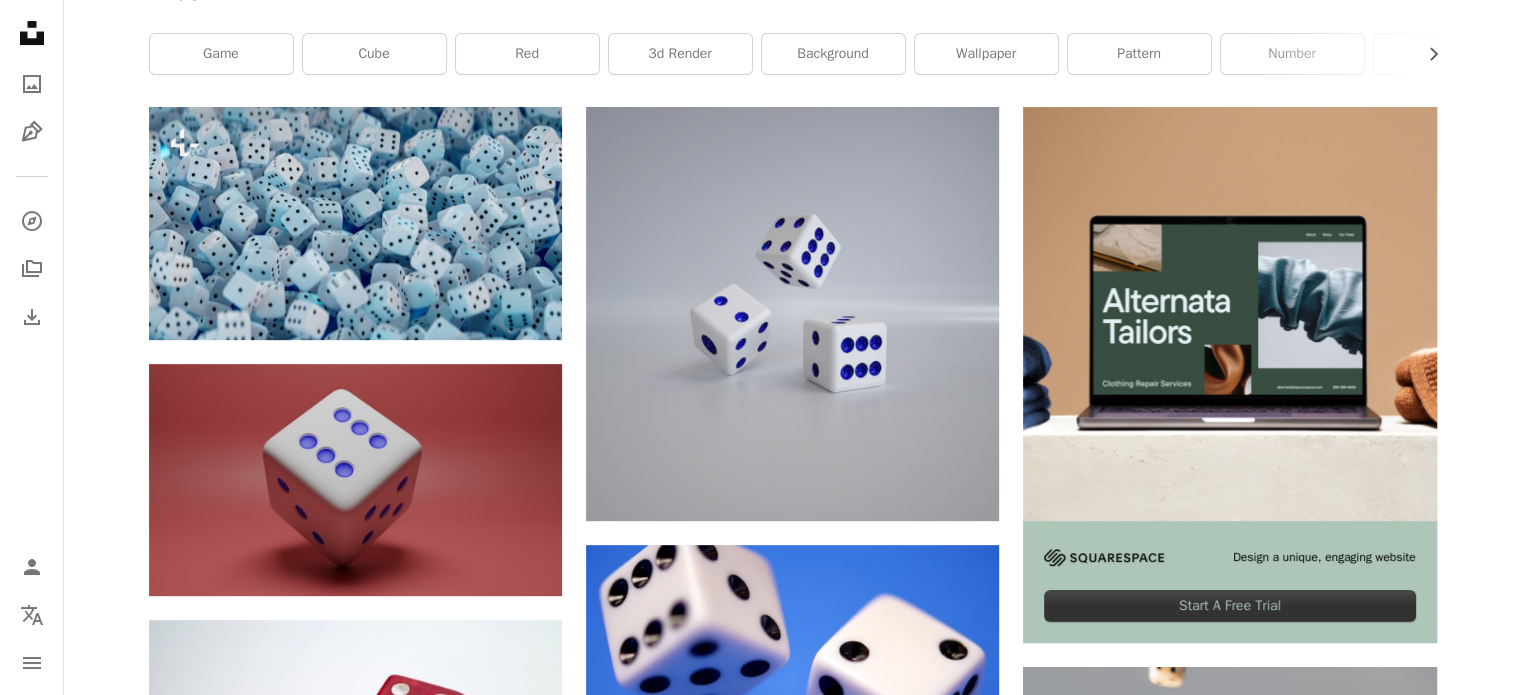 scroll, scrollTop: 500, scrollLeft: 0, axis: vertical 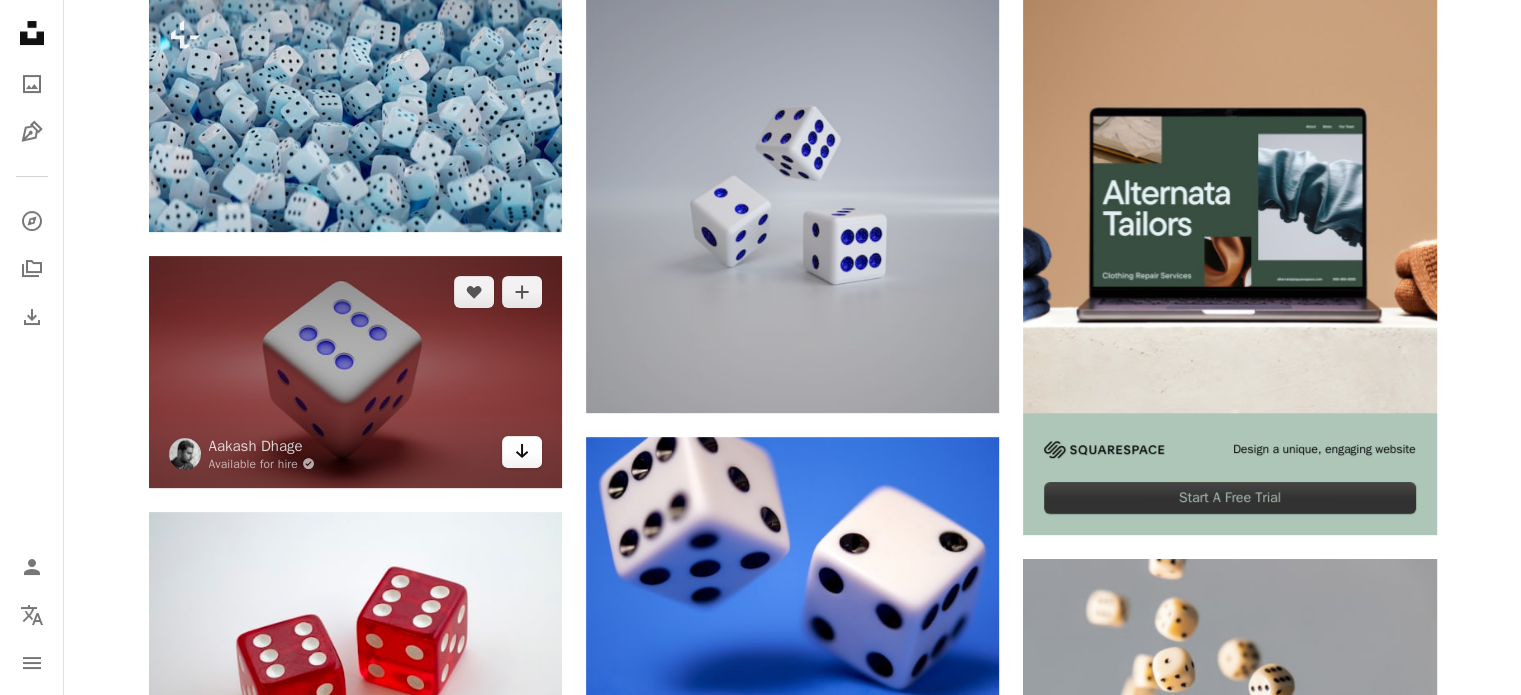 click on "Arrow pointing down" 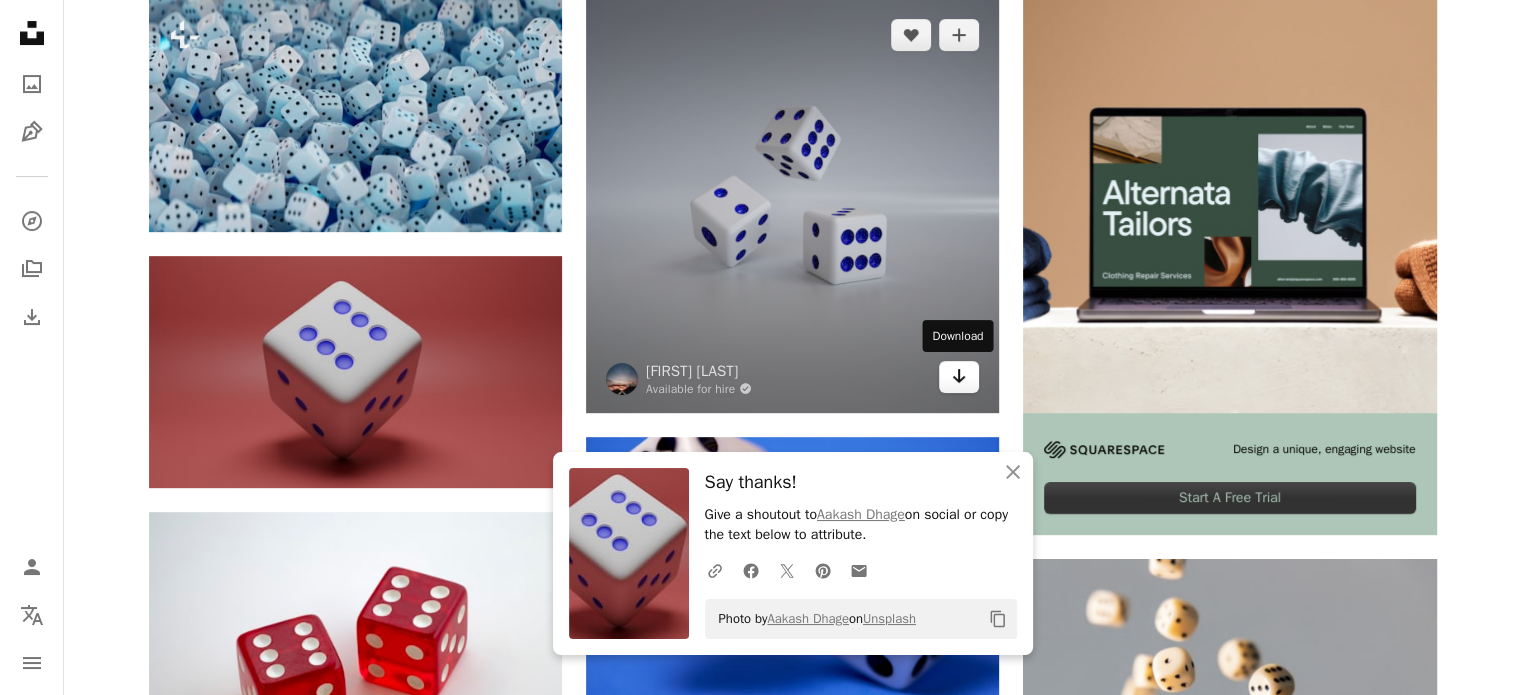 click 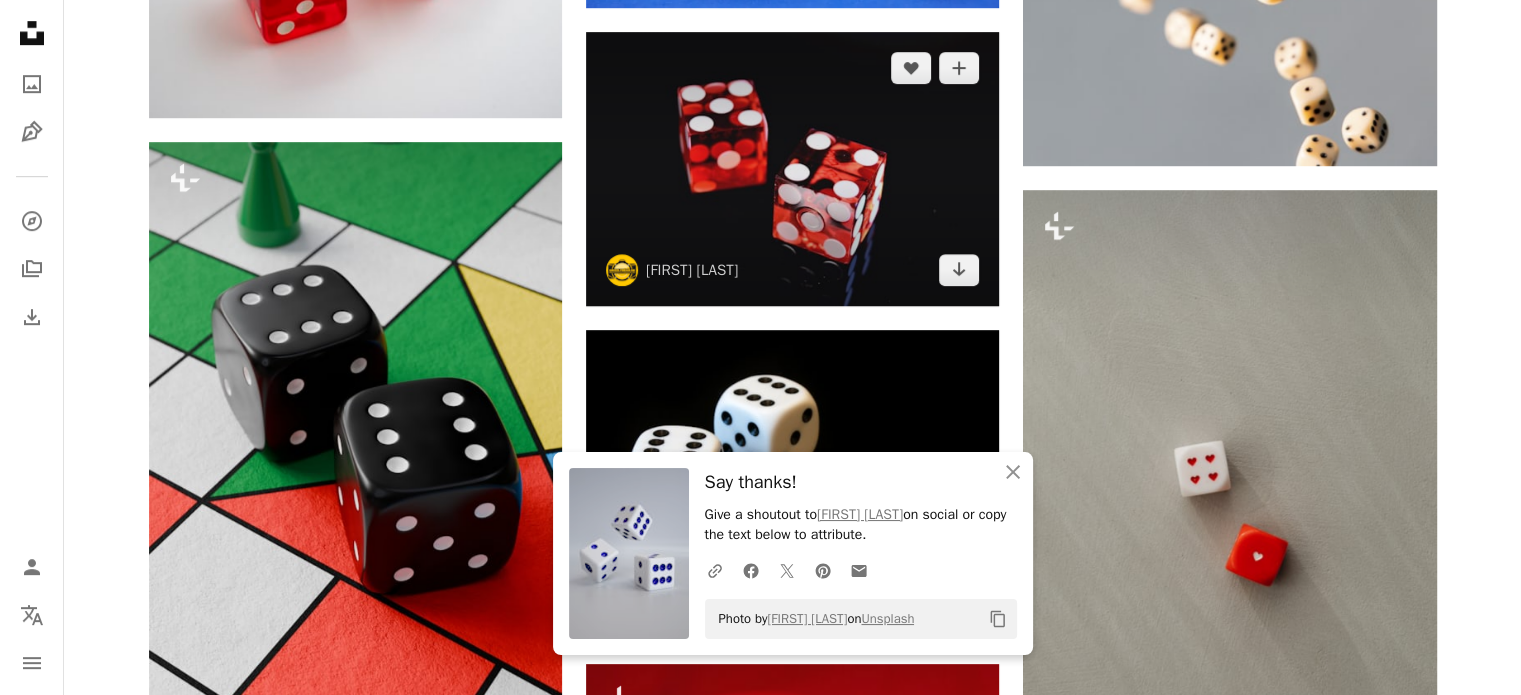 scroll, scrollTop: 1000, scrollLeft: 0, axis: vertical 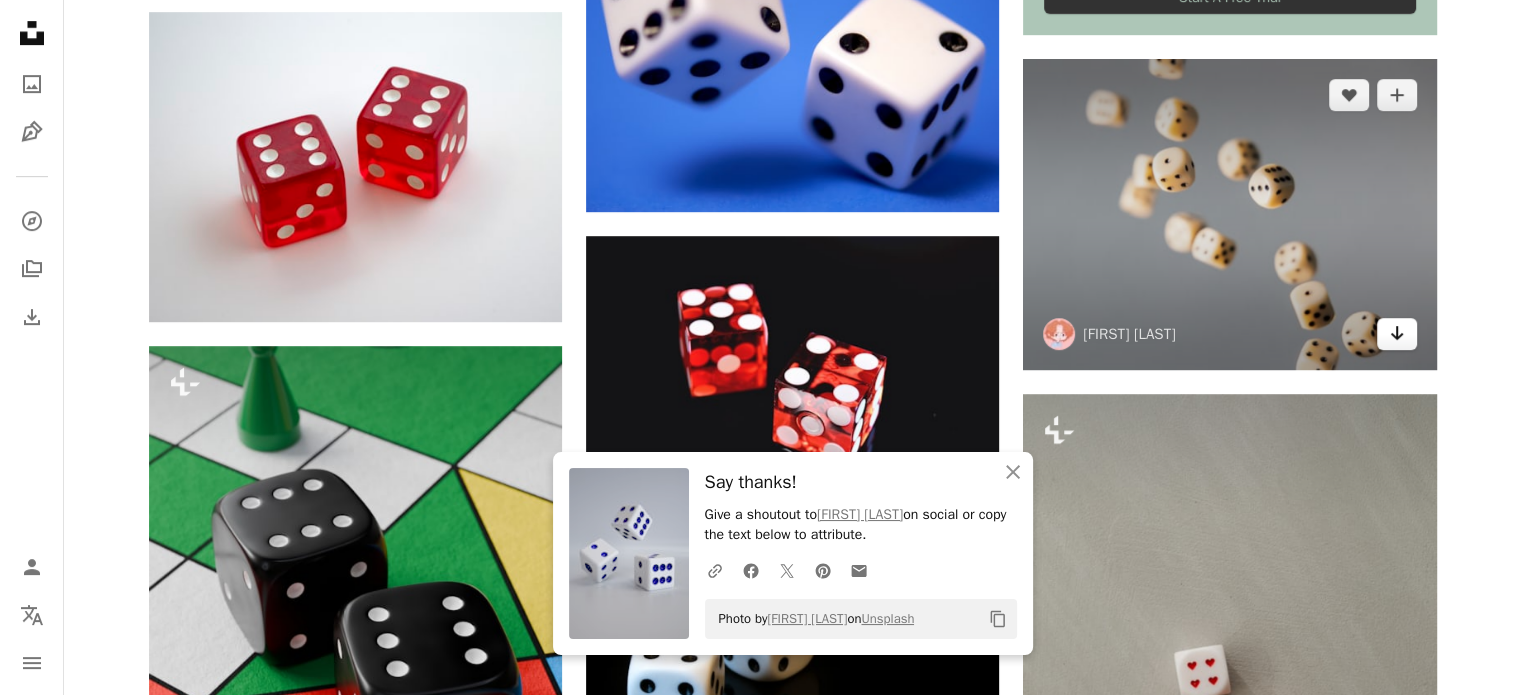 click on "Arrow pointing down" 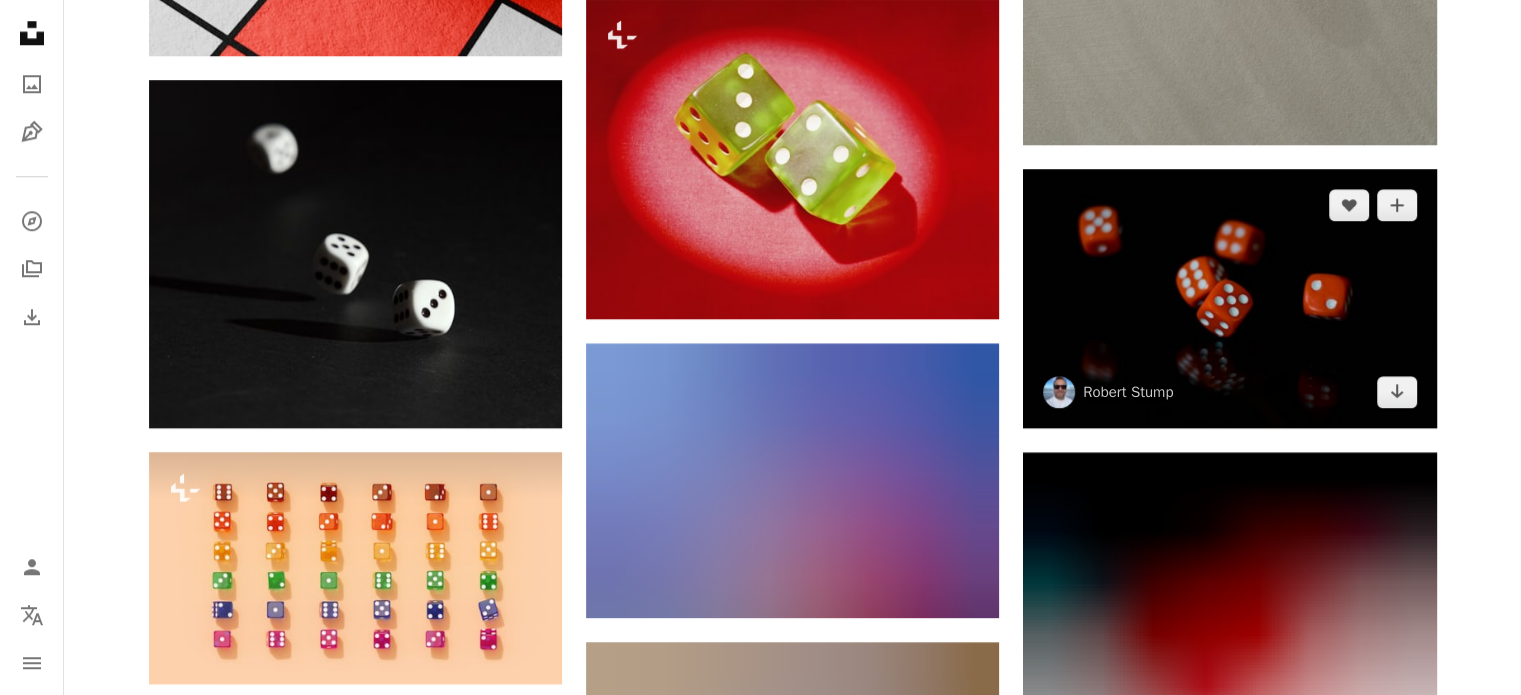scroll, scrollTop: 1900, scrollLeft: 0, axis: vertical 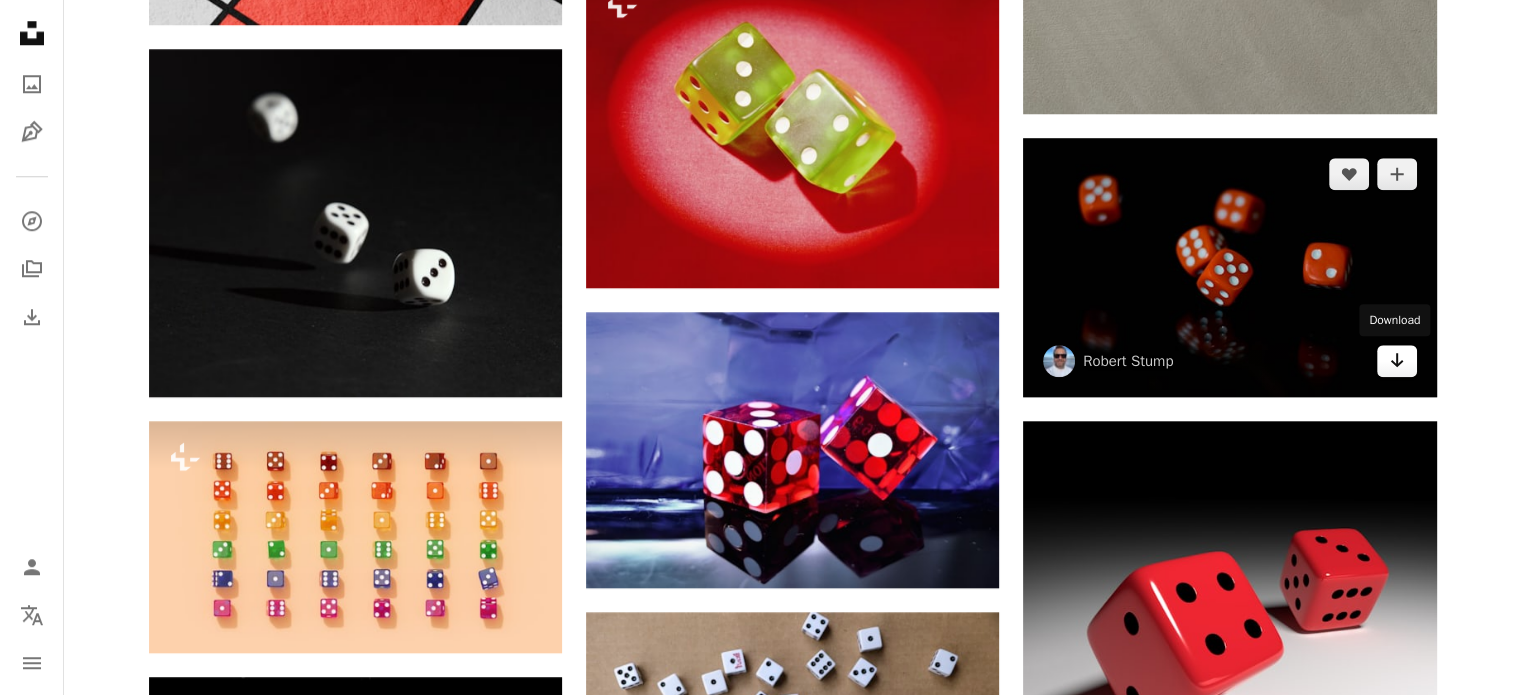 click 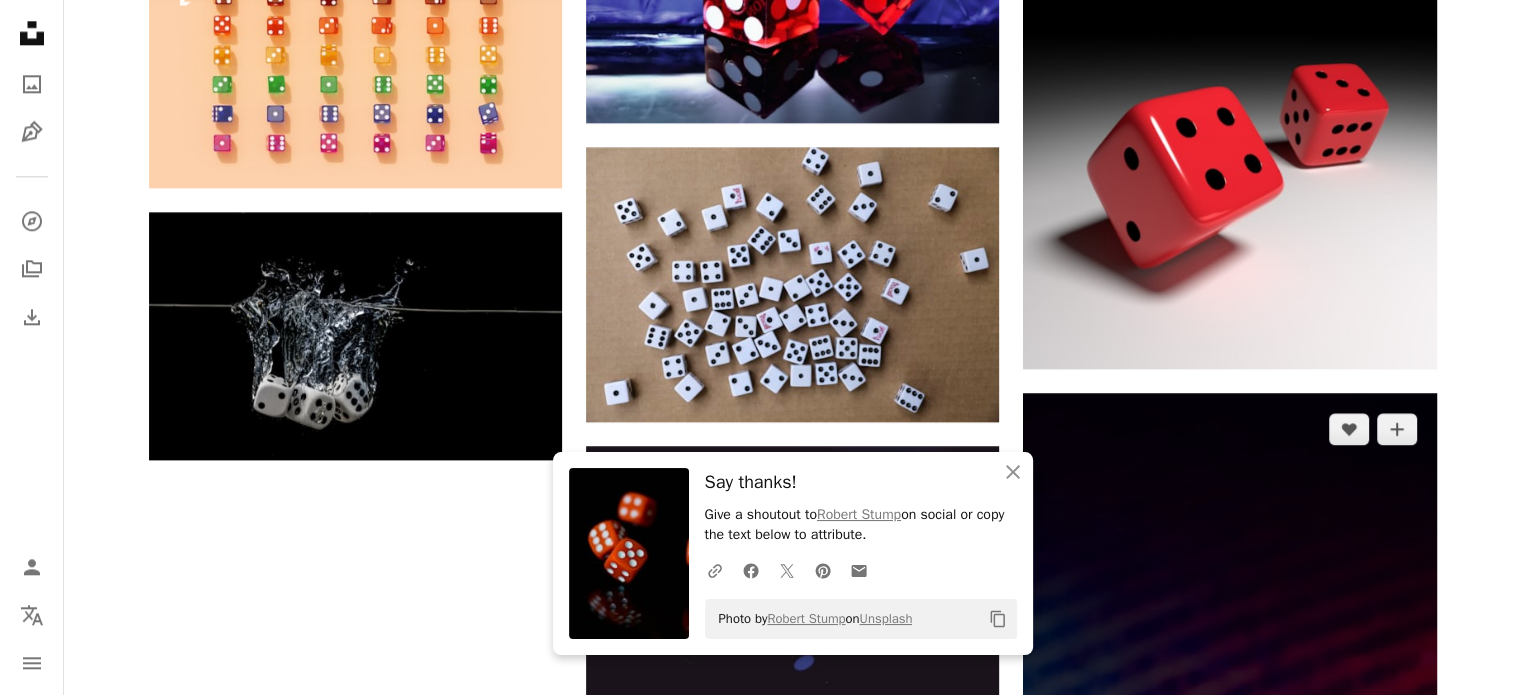 scroll, scrollTop: 2400, scrollLeft: 0, axis: vertical 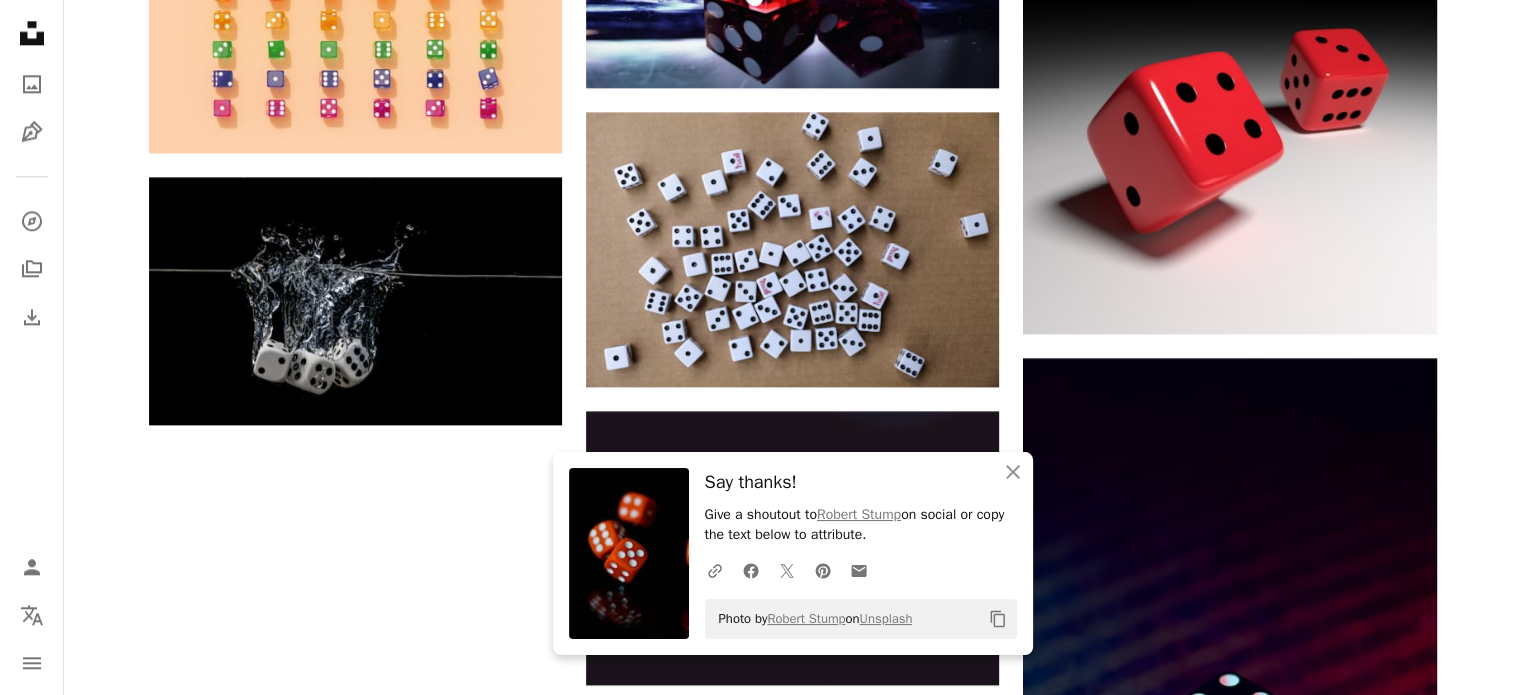 click on "[FIRST] [LAST]" at bounding box center [792, -404] 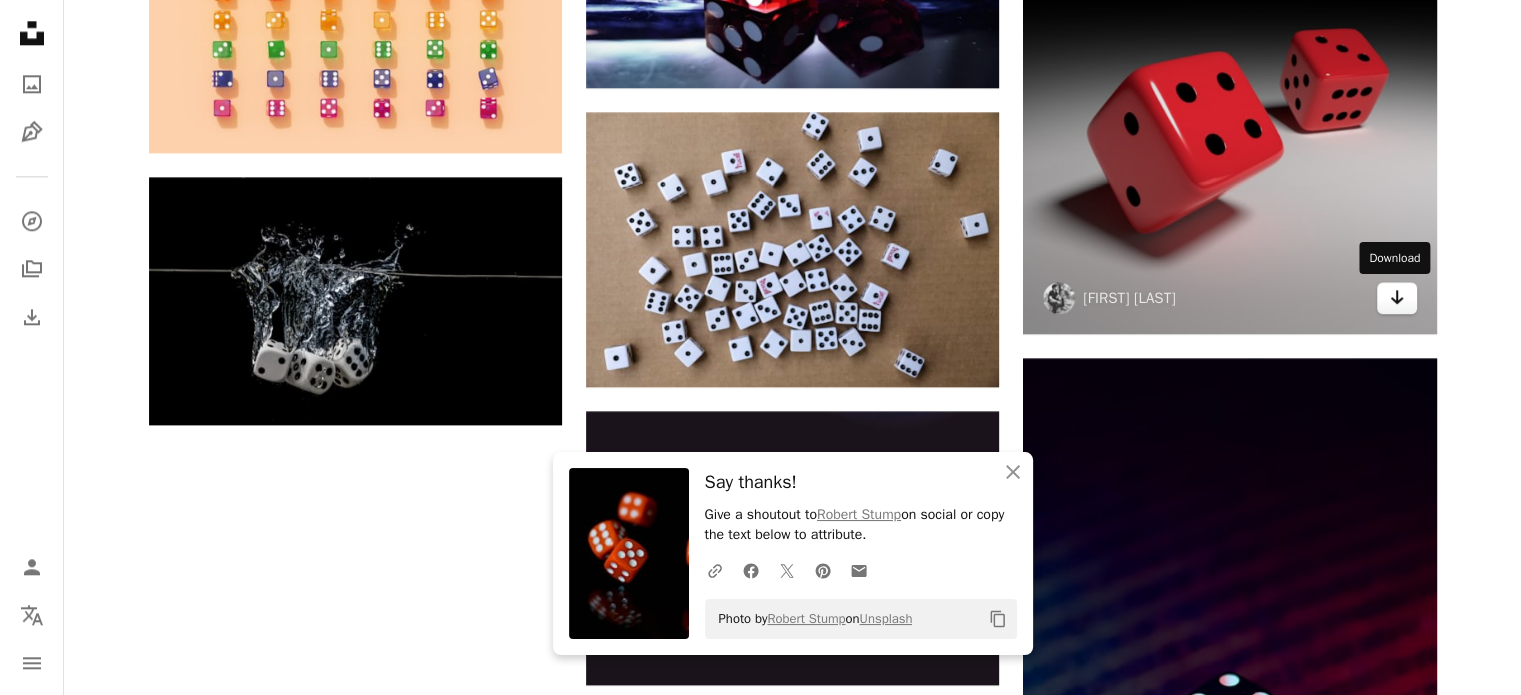 click on "Arrow pointing down" 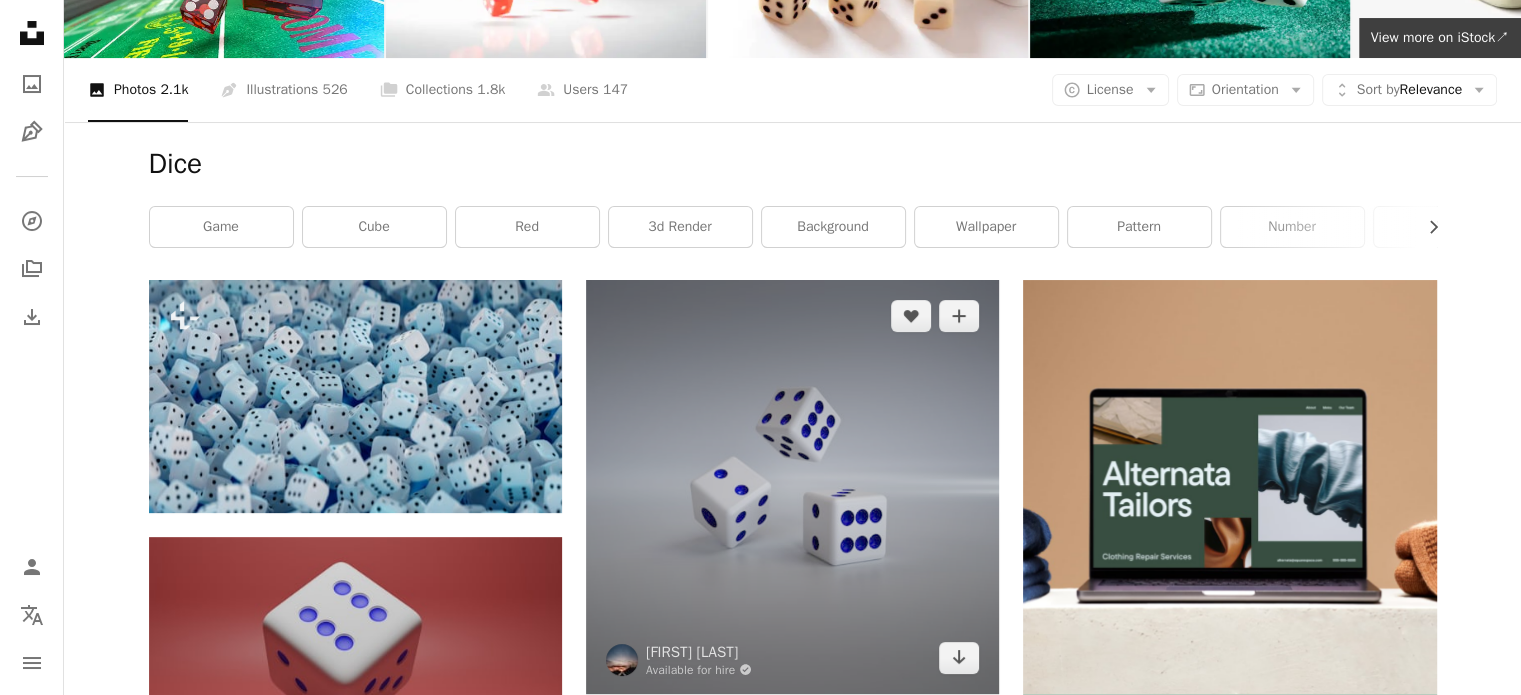 scroll, scrollTop: 0, scrollLeft: 0, axis: both 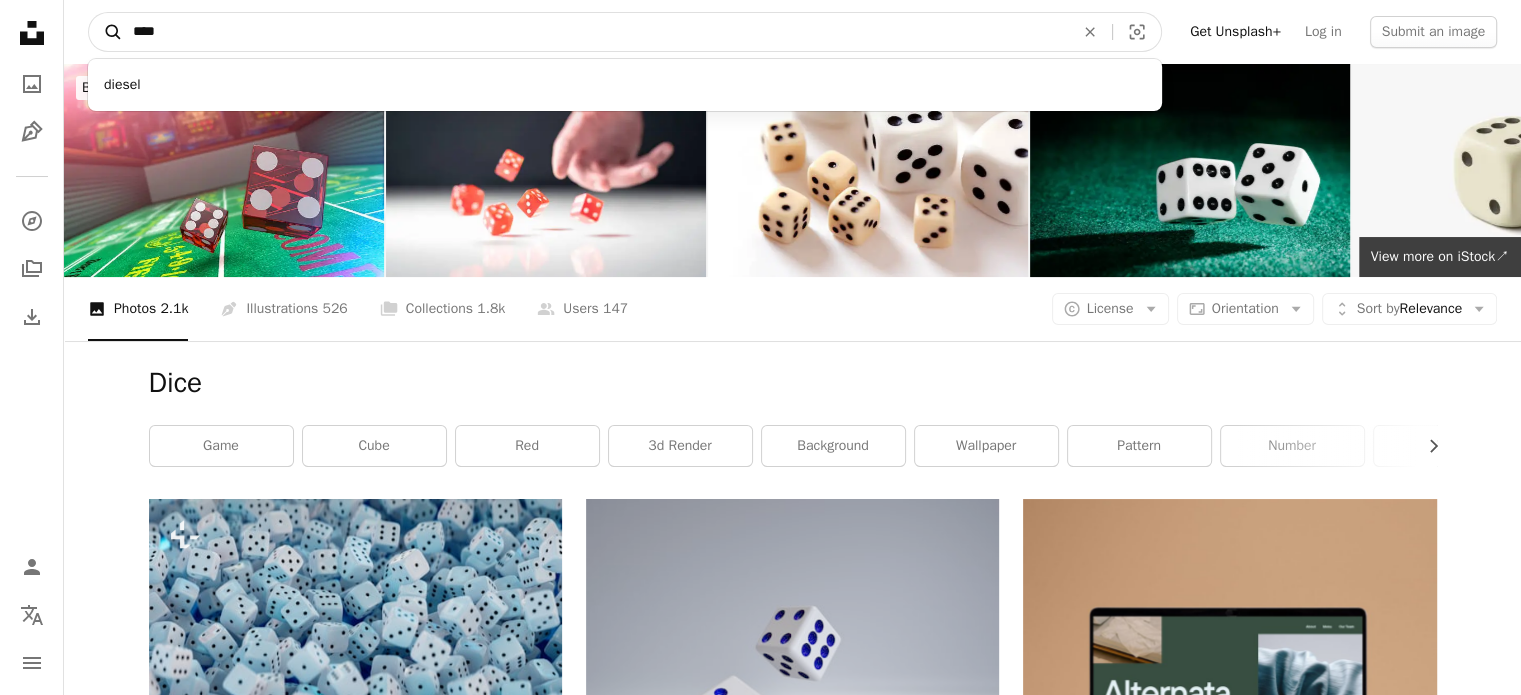 drag, startPoint x: 191, startPoint y: 31, endPoint x: 120, endPoint y: 25, distance: 71.25307 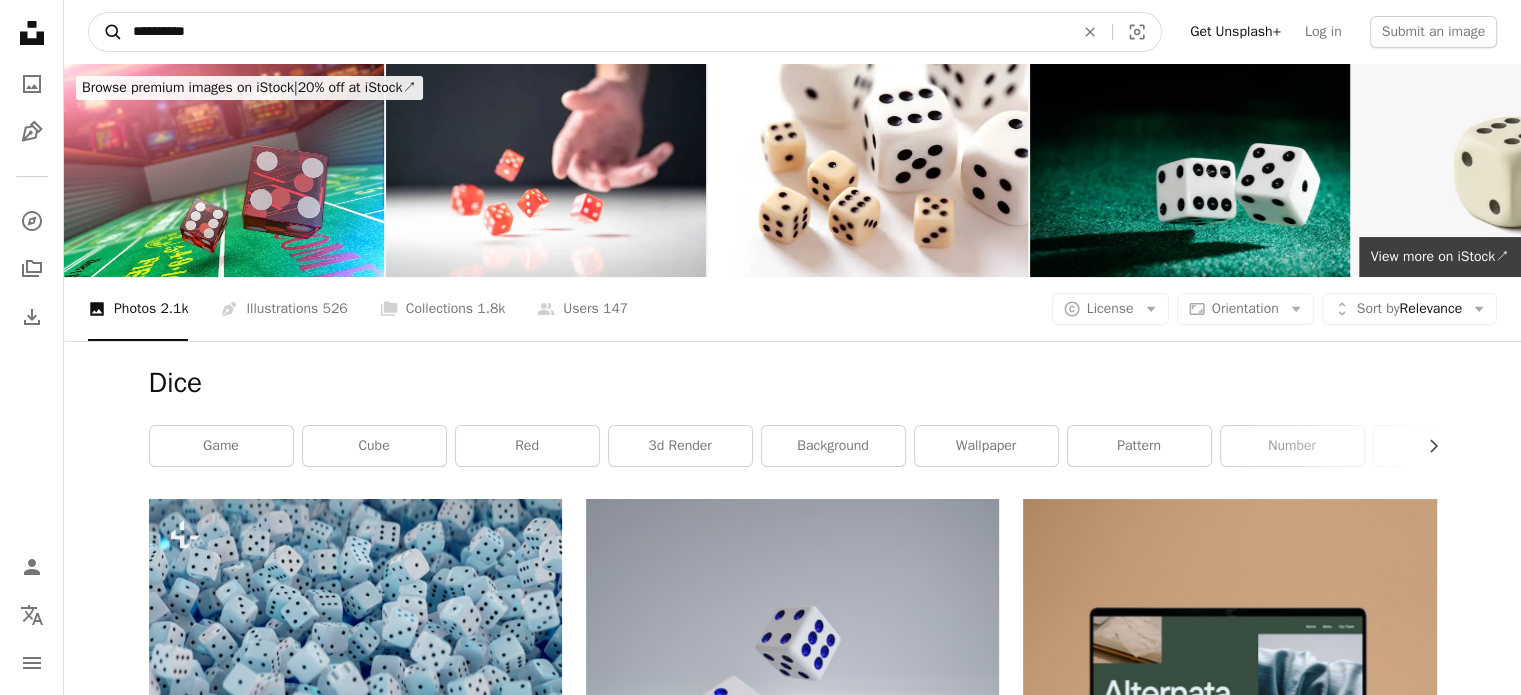 type on "**********" 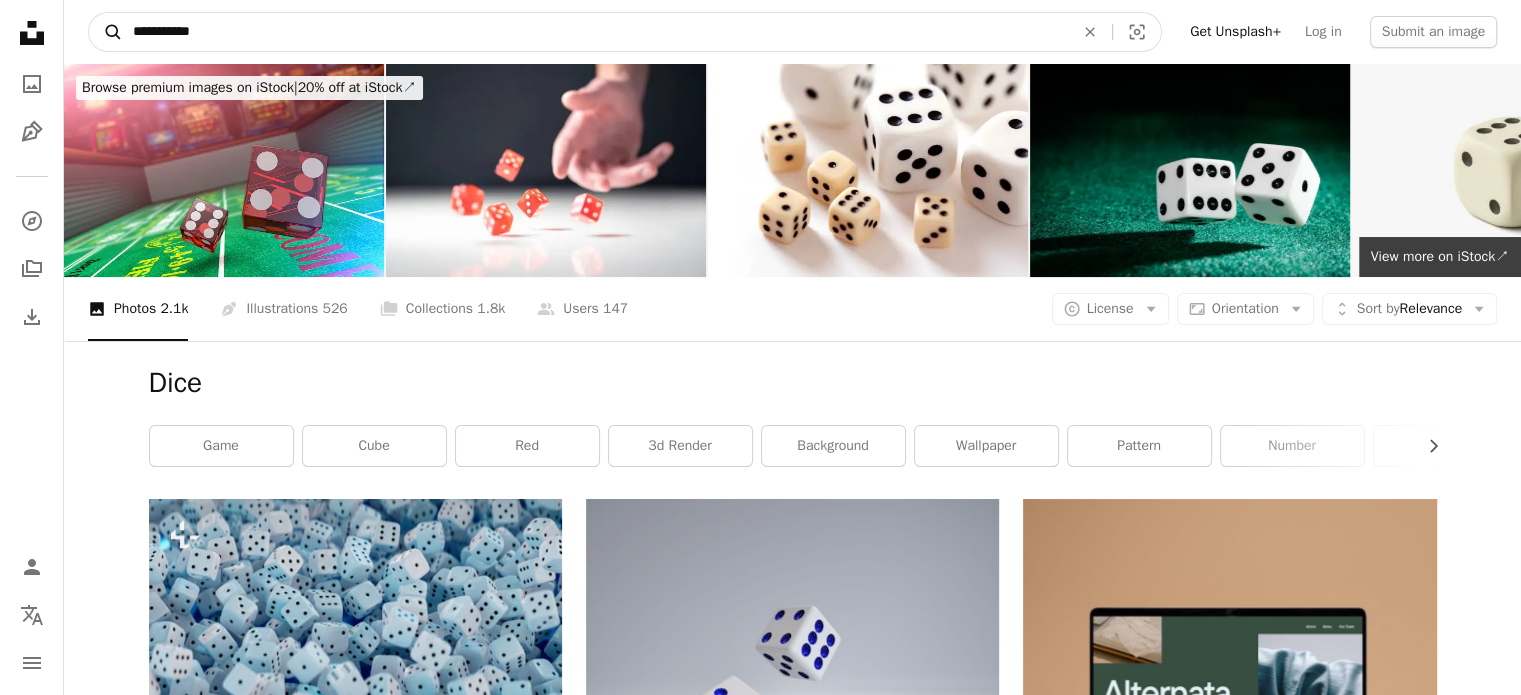 click on "A magnifying glass" at bounding box center [106, 32] 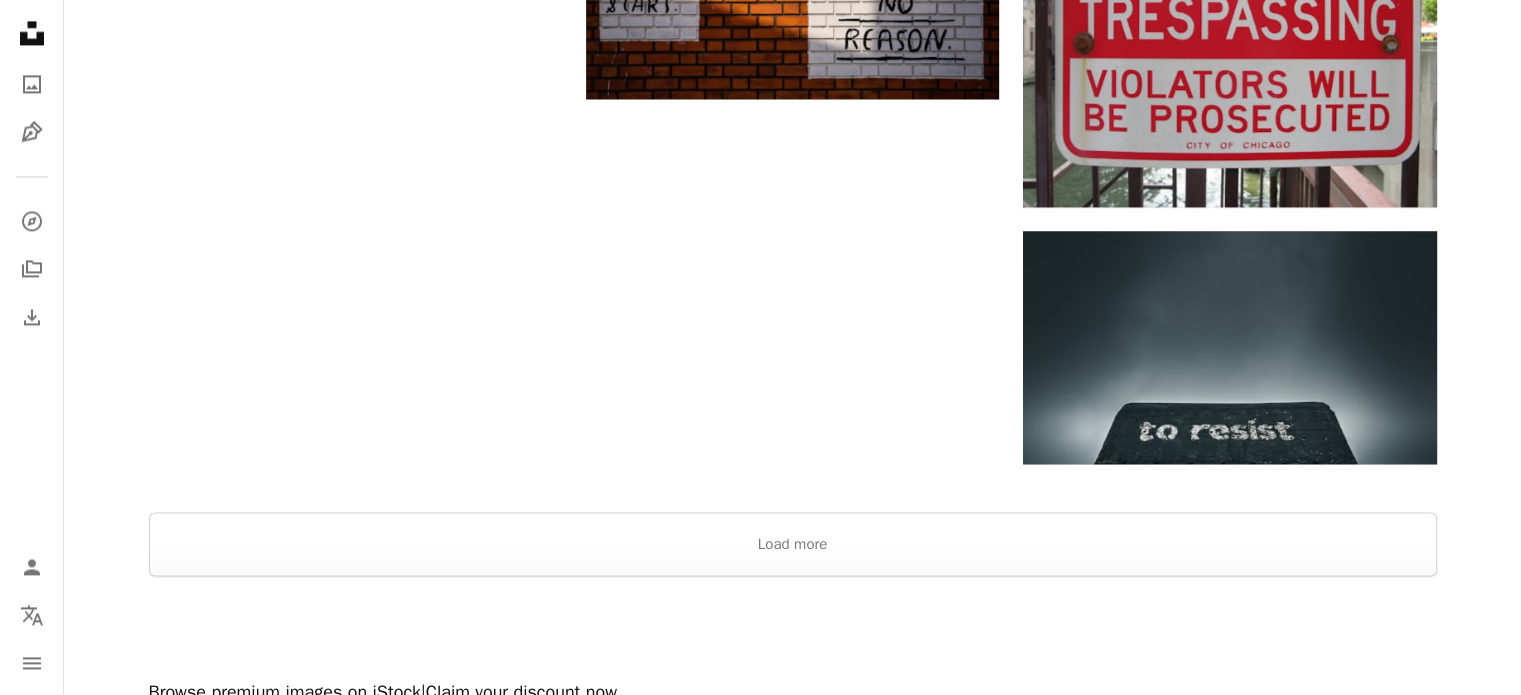scroll, scrollTop: 3100, scrollLeft: 0, axis: vertical 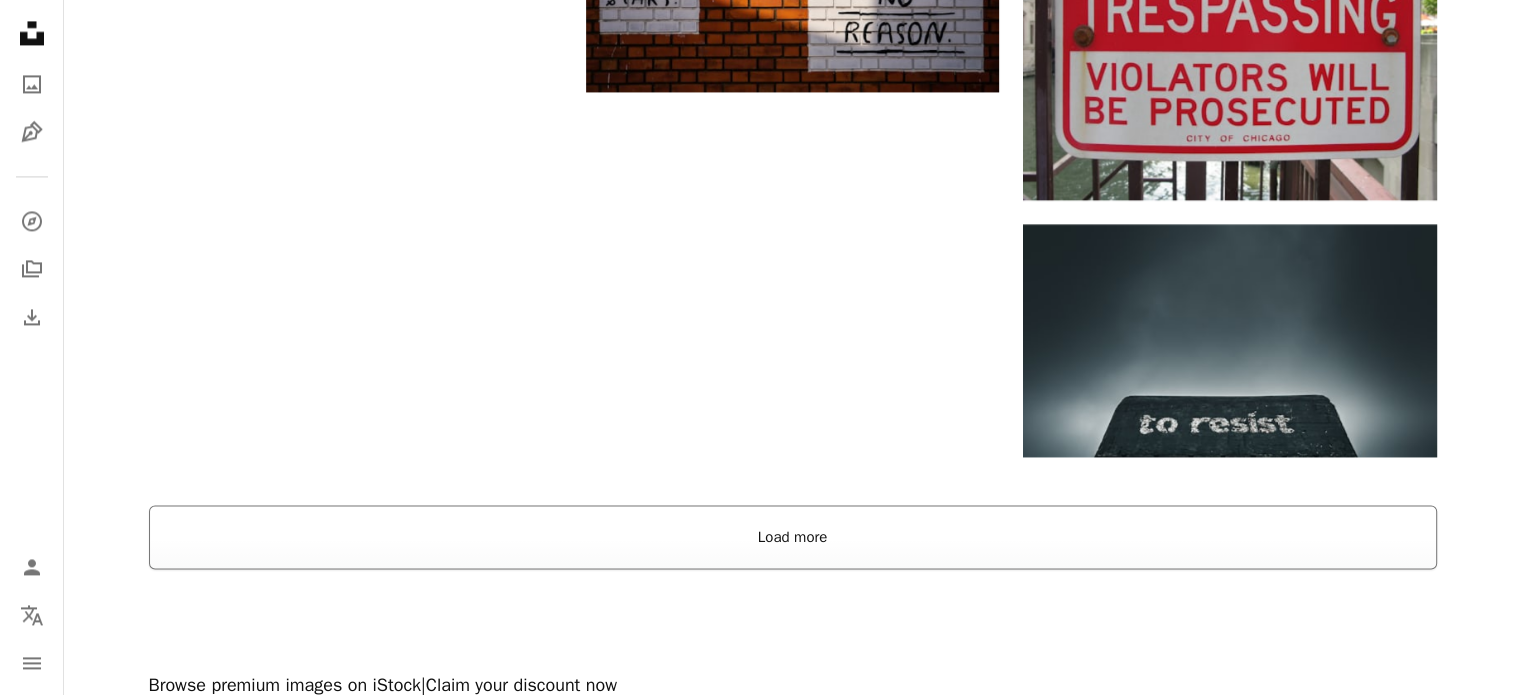 click on "Load more" at bounding box center [793, 537] 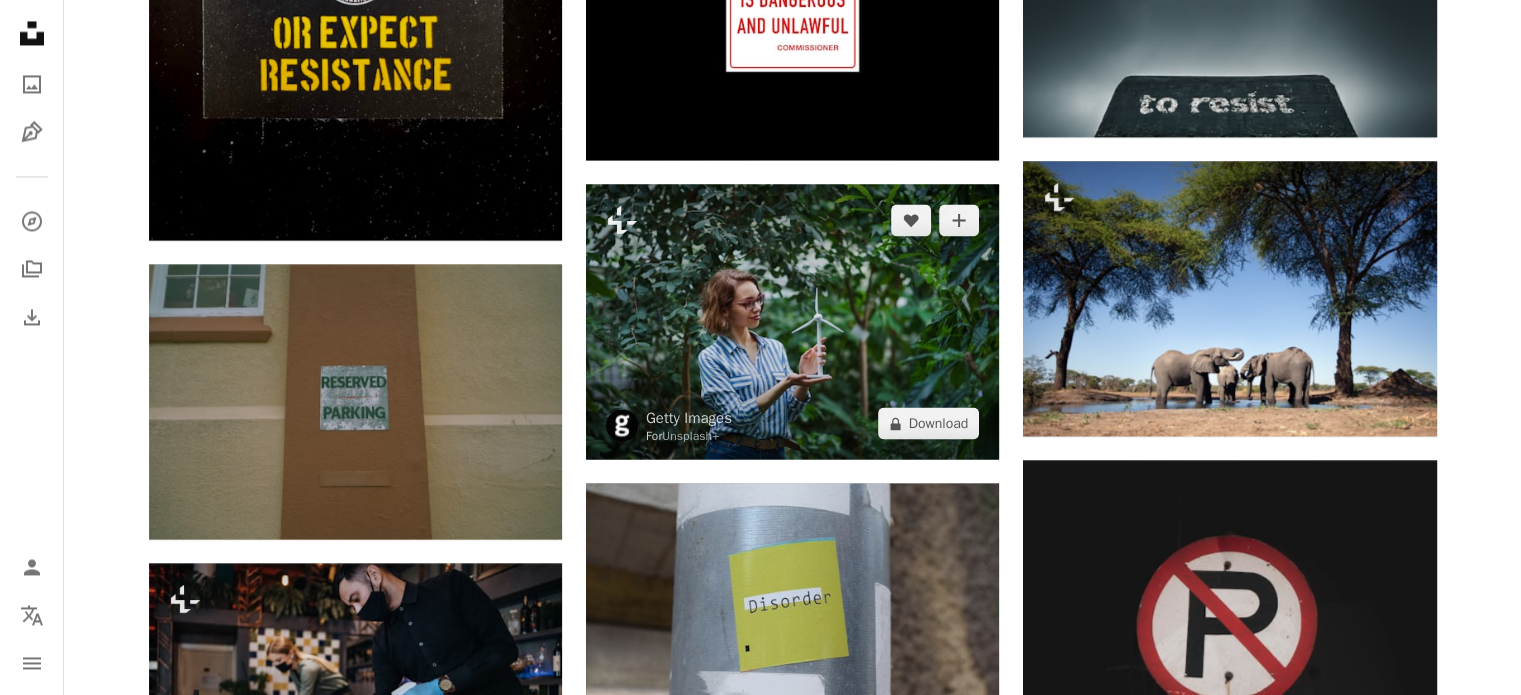 scroll, scrollTop: 3500, scrollLeft: 0, axis: vertical 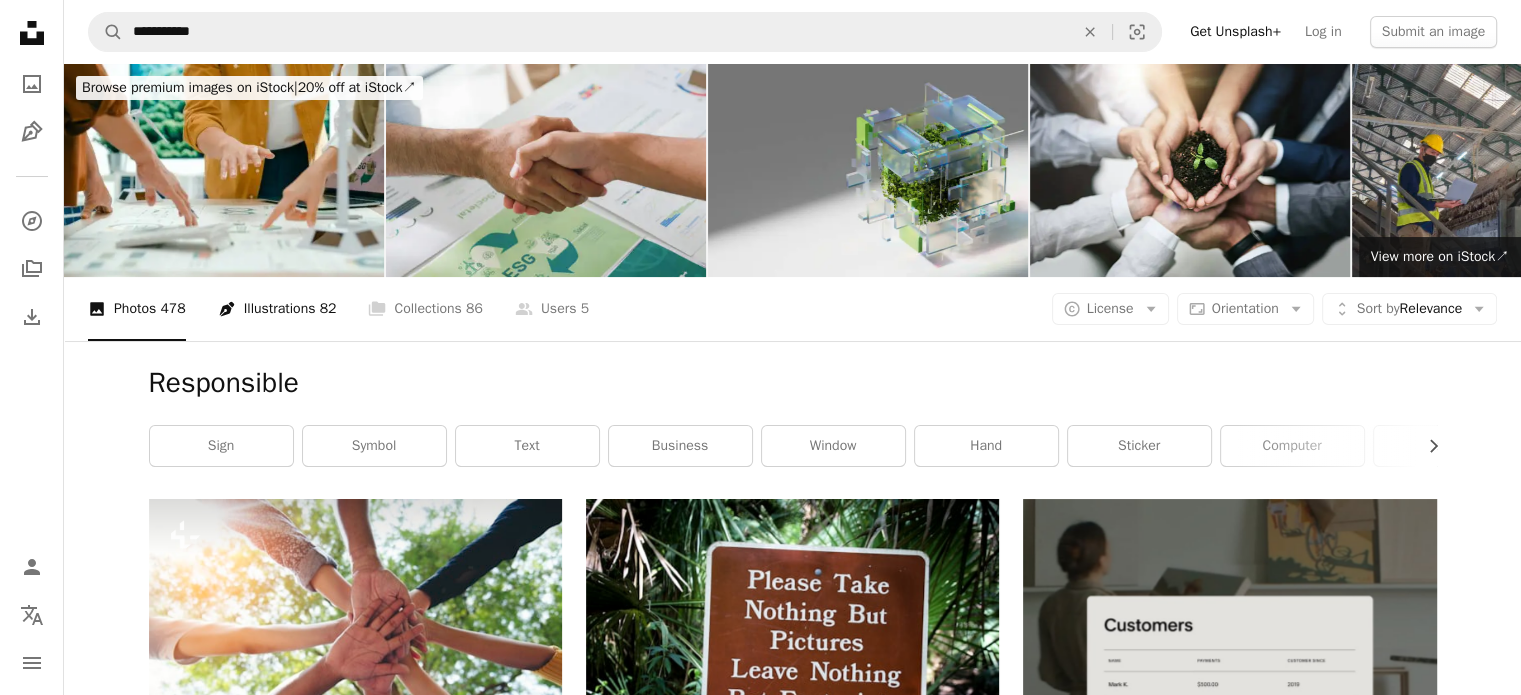 click on "Pen Tool Illustrations   82" at bounding box center (277, 309) 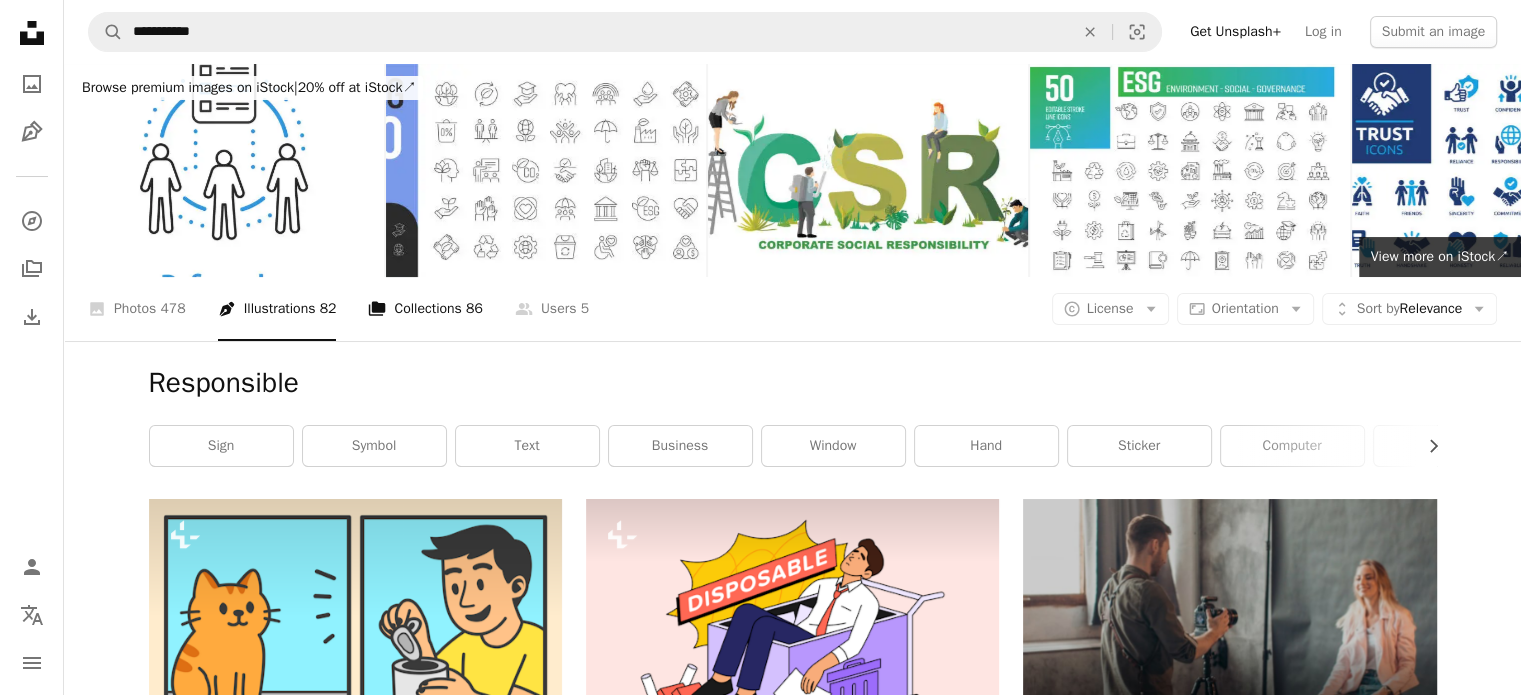 click on "A stack of folders Collections   86" at bounding box center [425, 309] 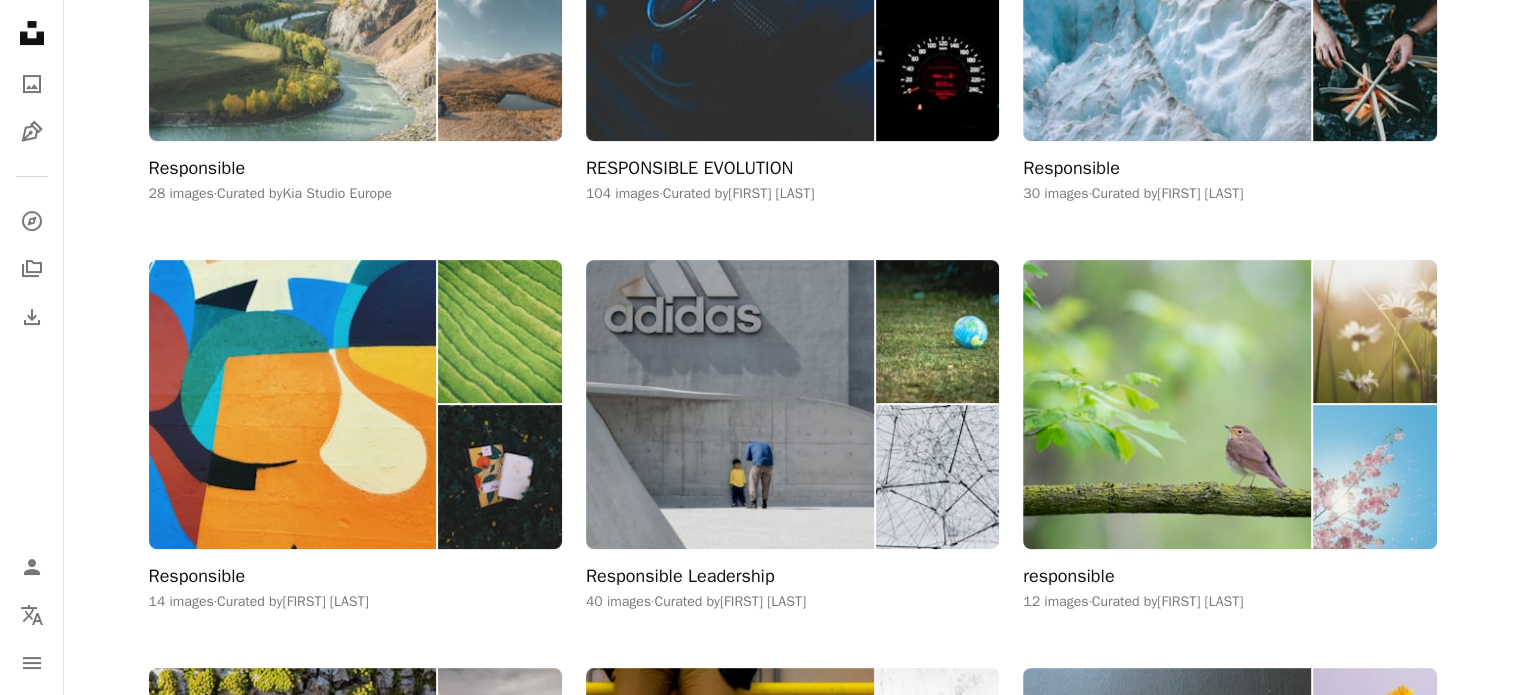 scroll, scrollTop: 700, scrollLeft: 0, axis: vertical 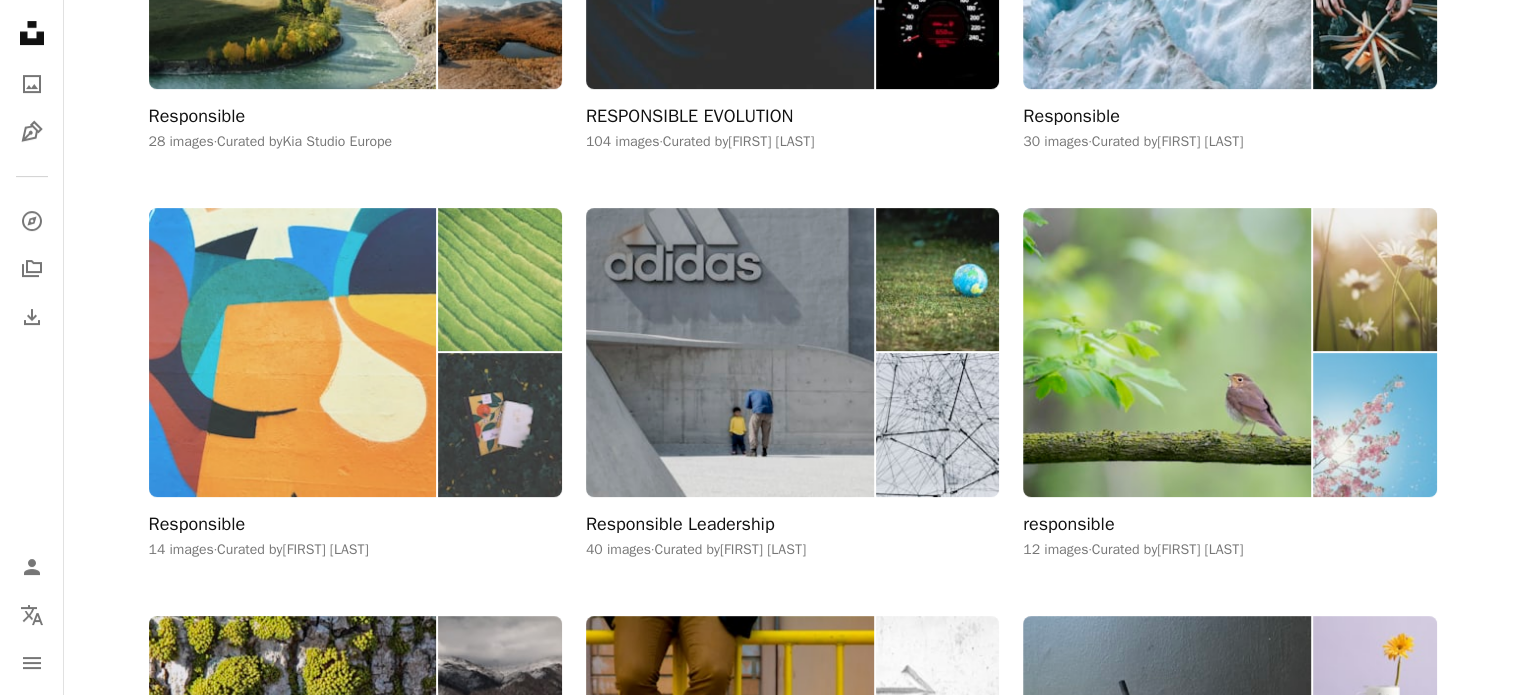 click at bounding box center [293, 352] 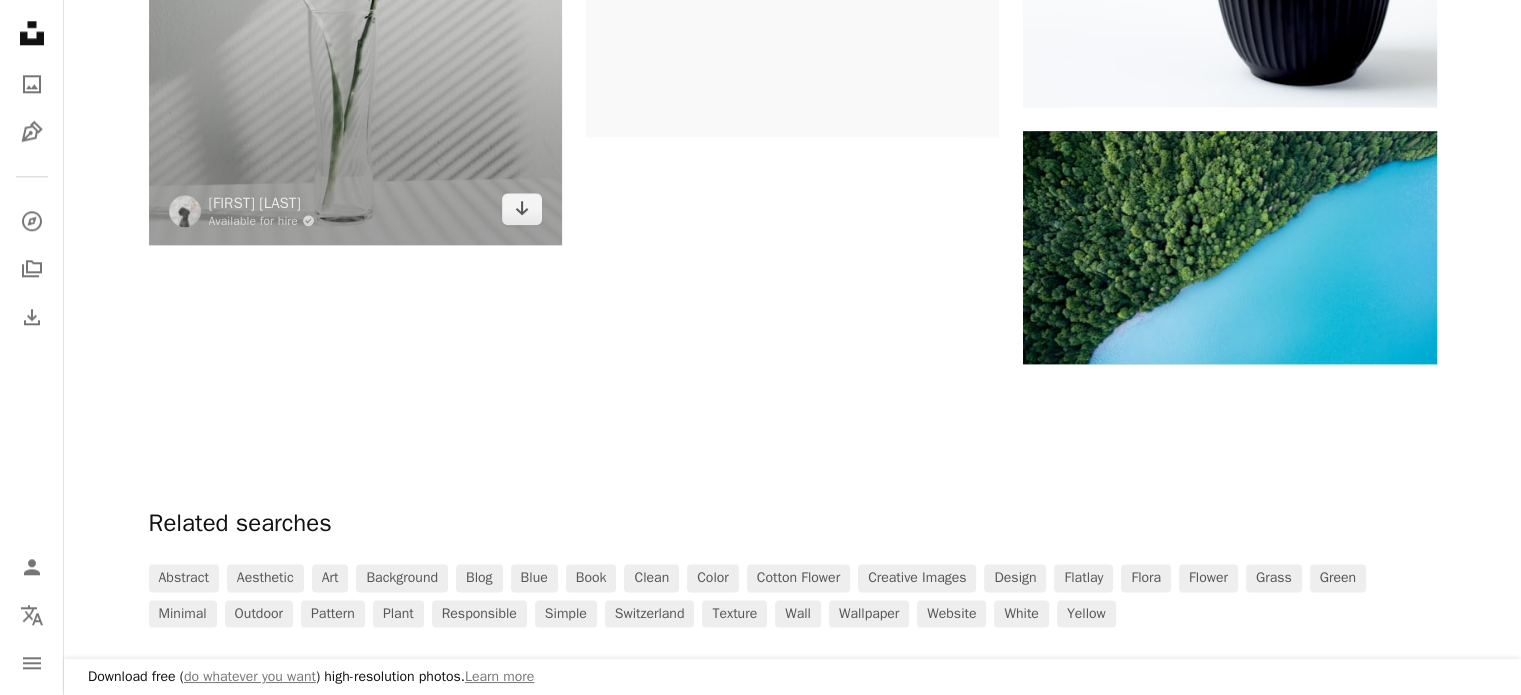 scroll, scrollTop: 2200, scrollLeft: 0, axis: vertical 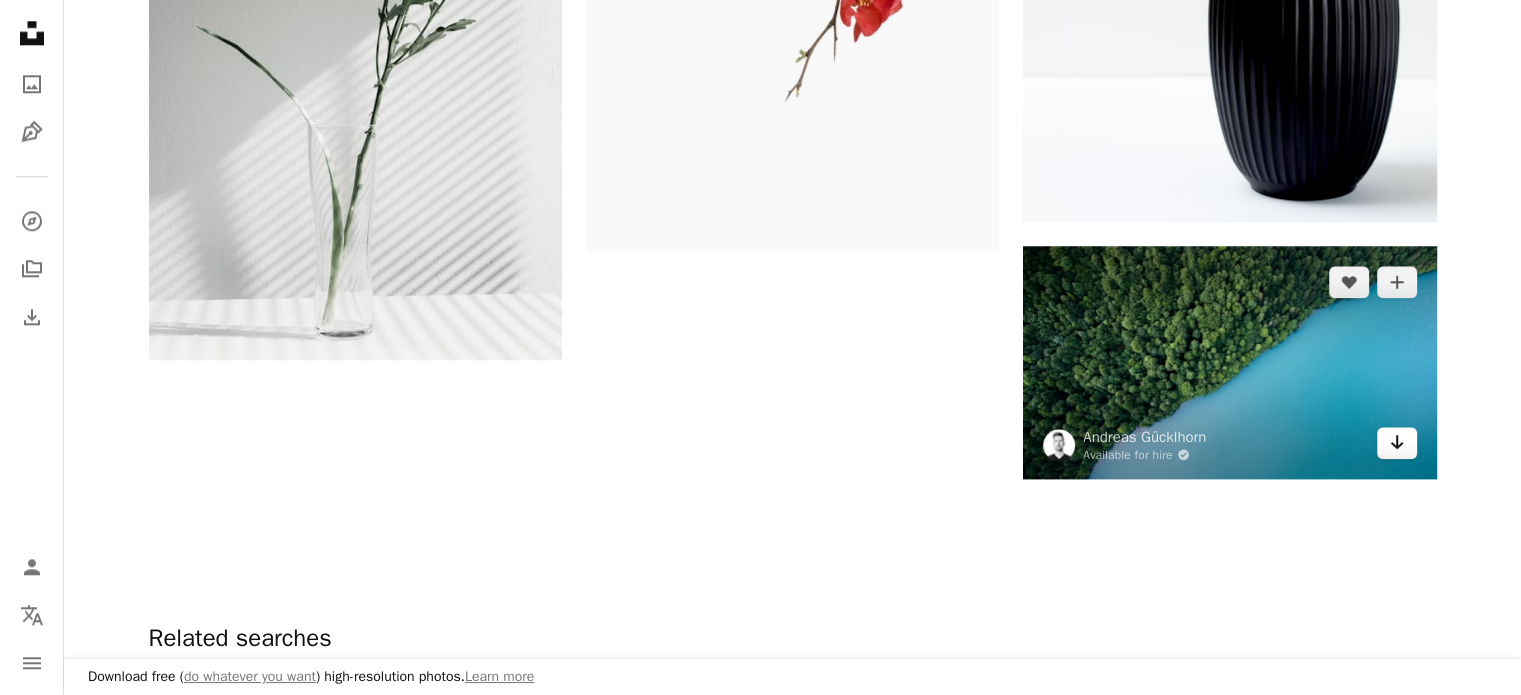 drag, startPoint x: 1404, startPoint y: 444, endPoint x: 1232, endPoint y: 407, distance: 175.93465 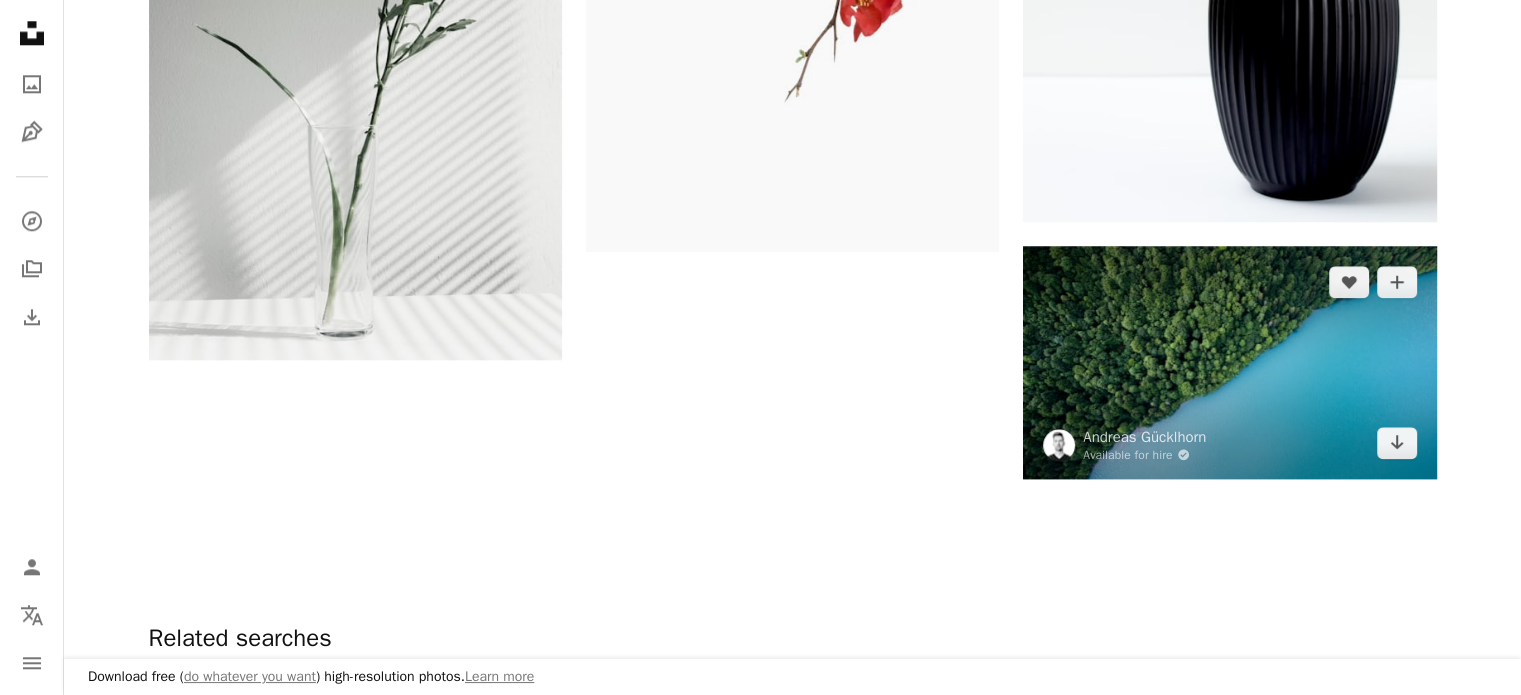 click on "Arrow pointing down" 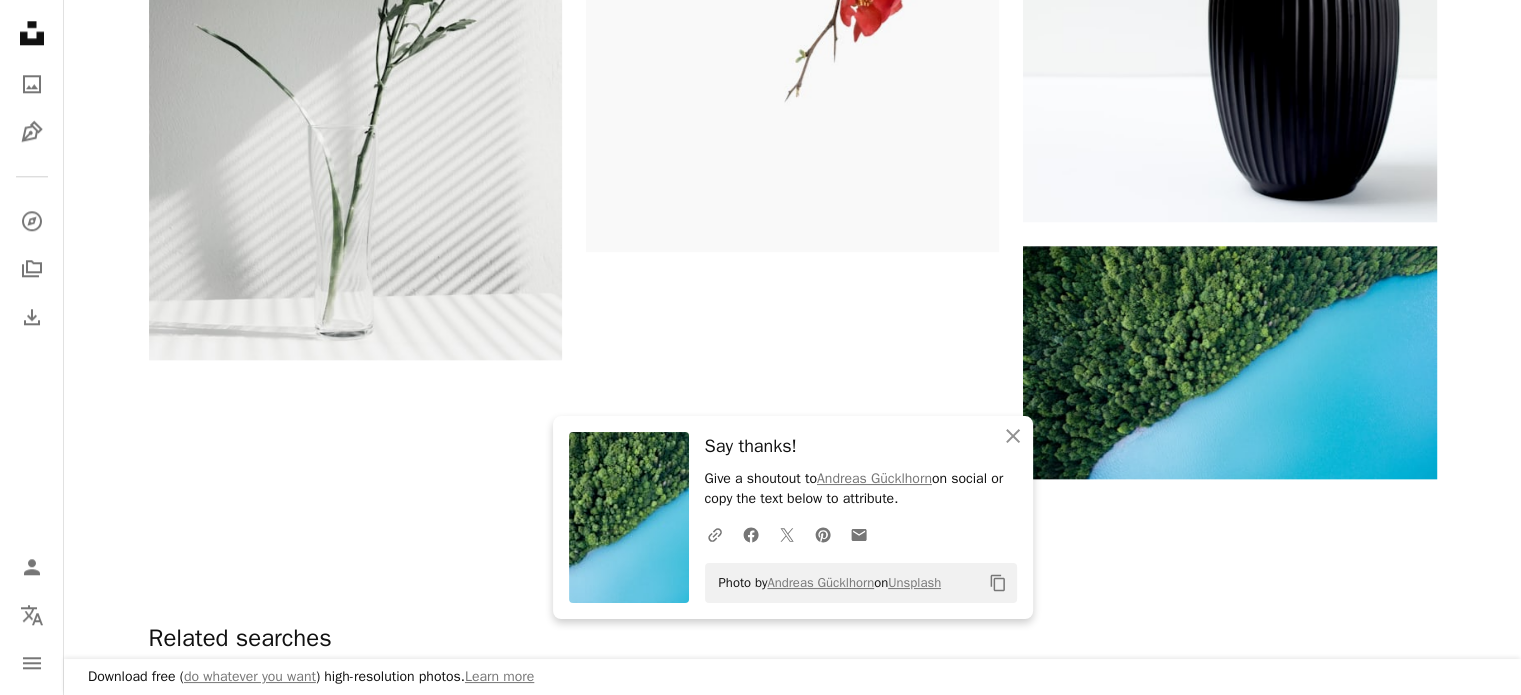 scroll, scrollTop: 700, scrollLeft: 0, axis: vertical 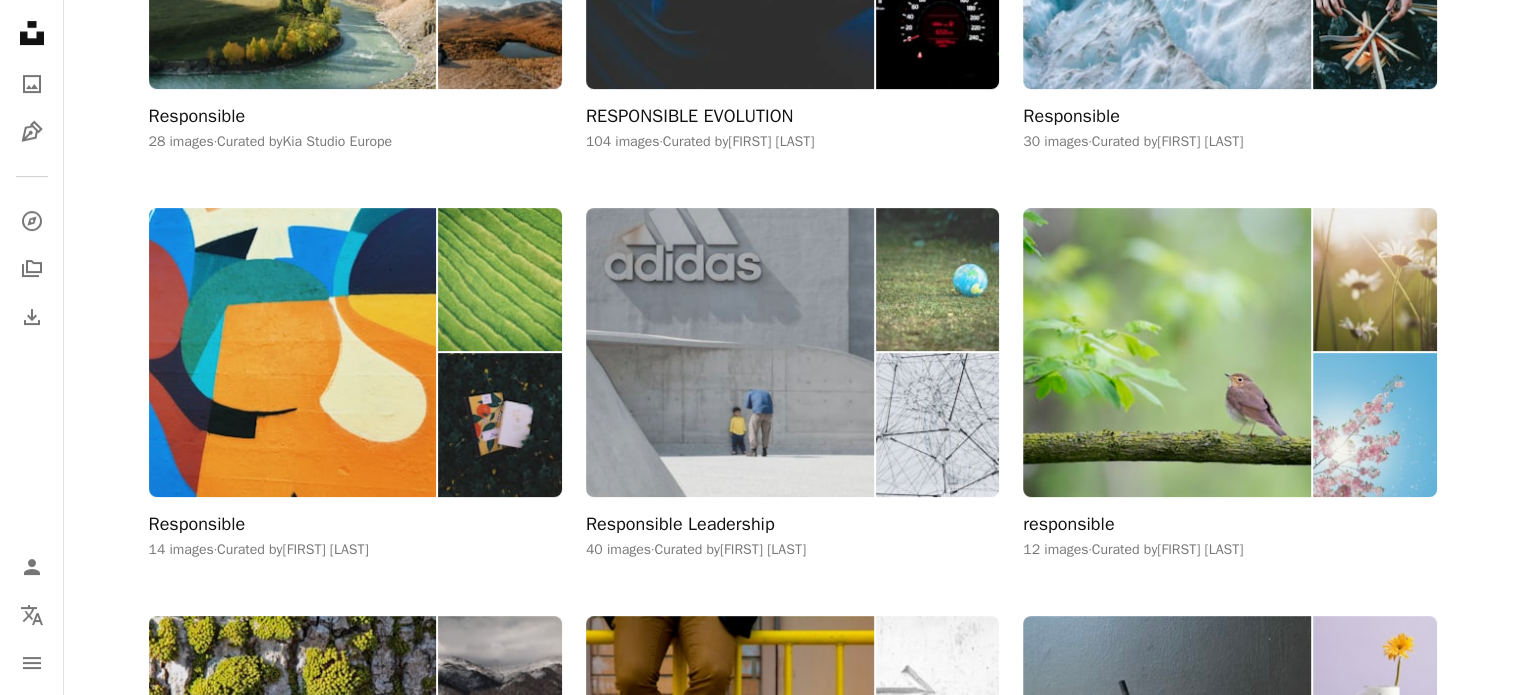 click at bounding box center (730, 352) 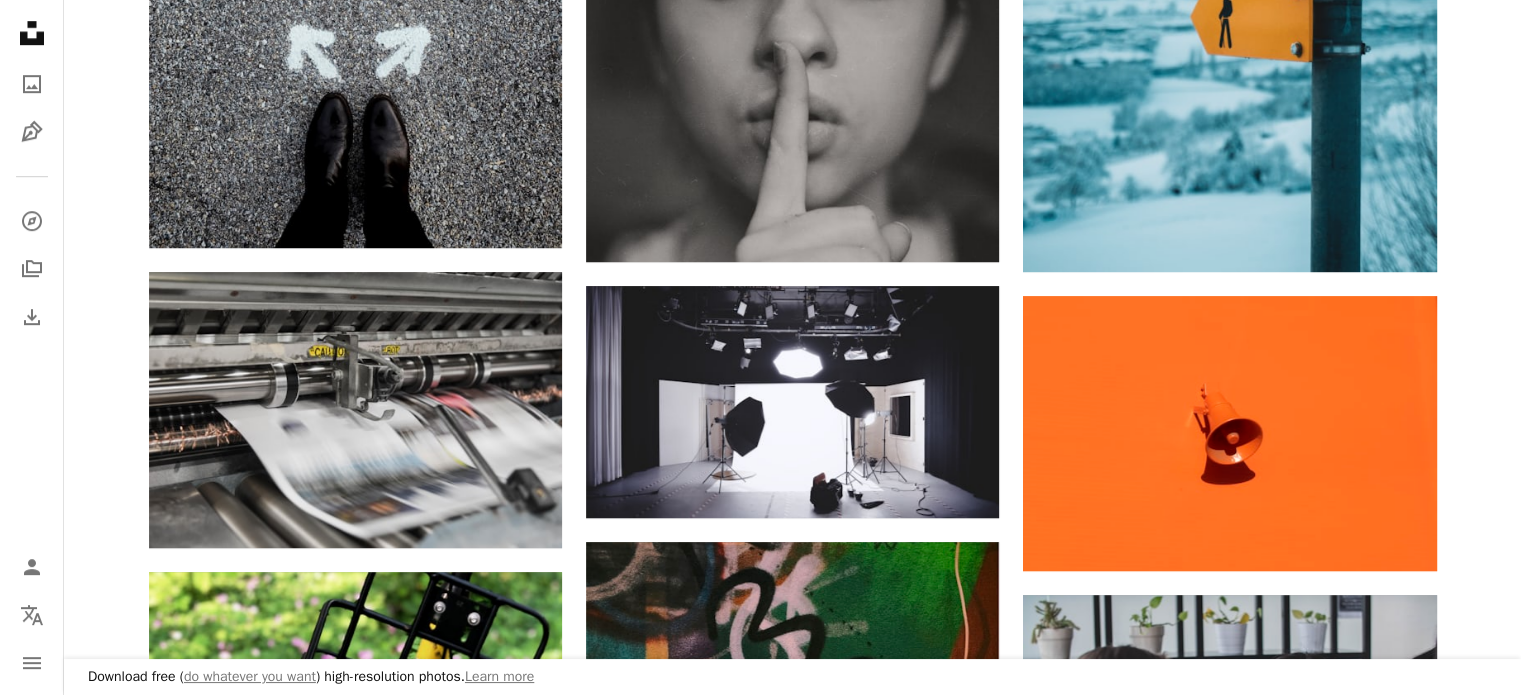 scroll, scrollTop: 1400, scrollLeft: 0, axis: vertical 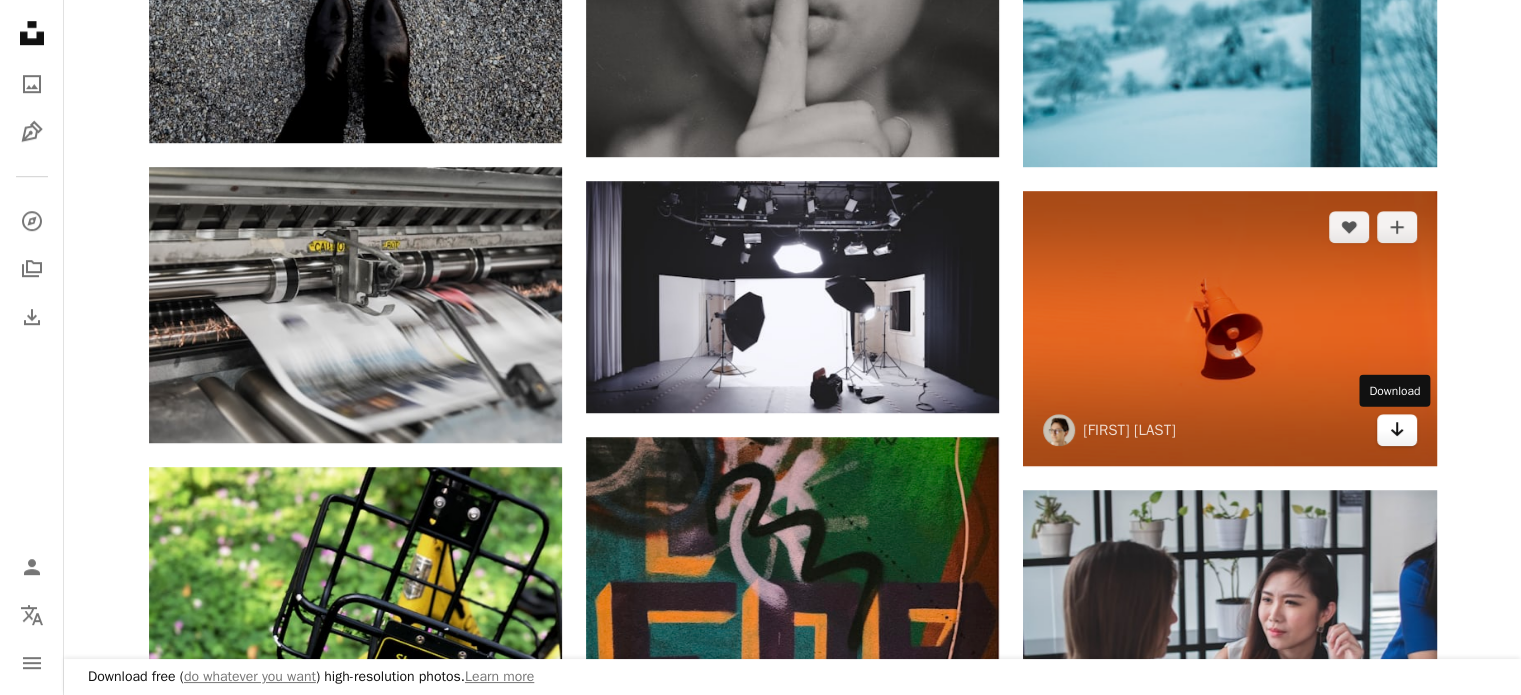 click on "Arrow pointing down" at bounding box center [1397, 430] 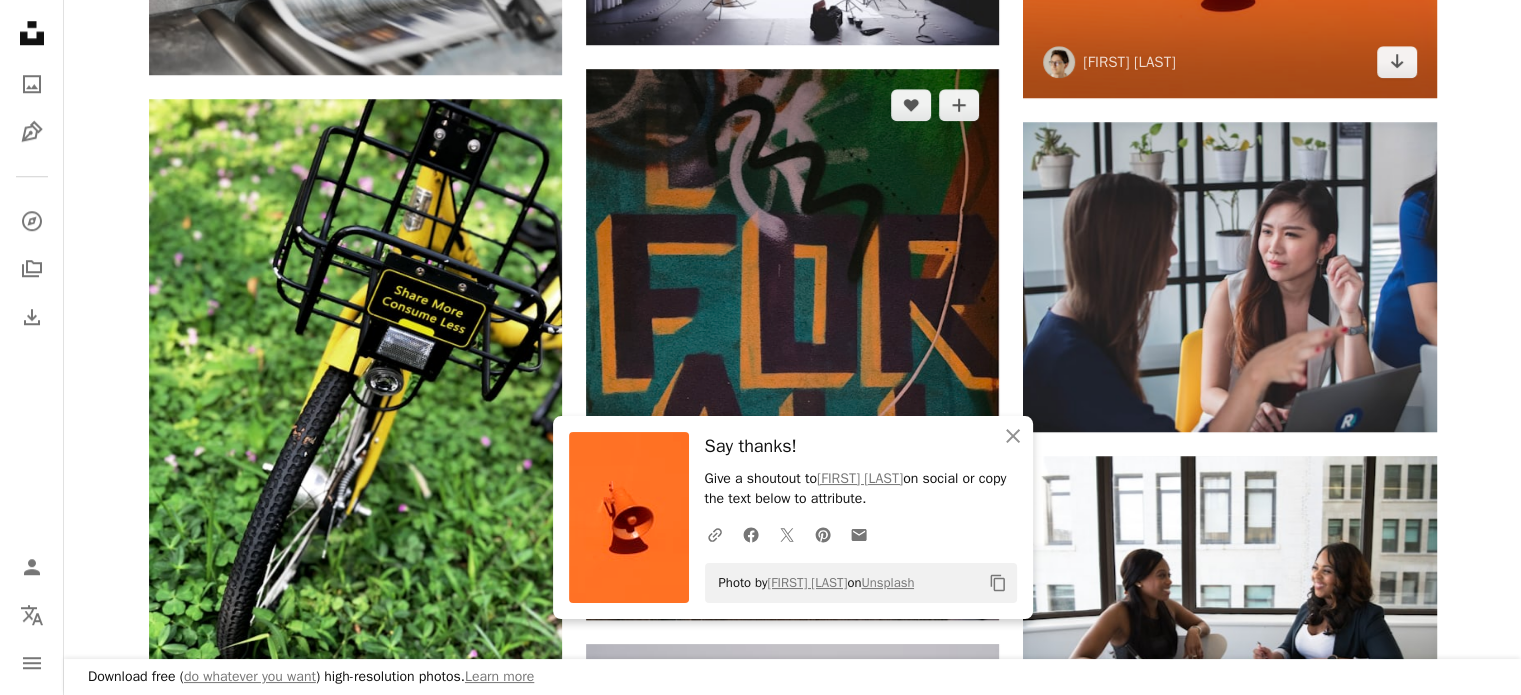 scroll, scrollTop: 1800, scrollLeft: 0, axis: vertical 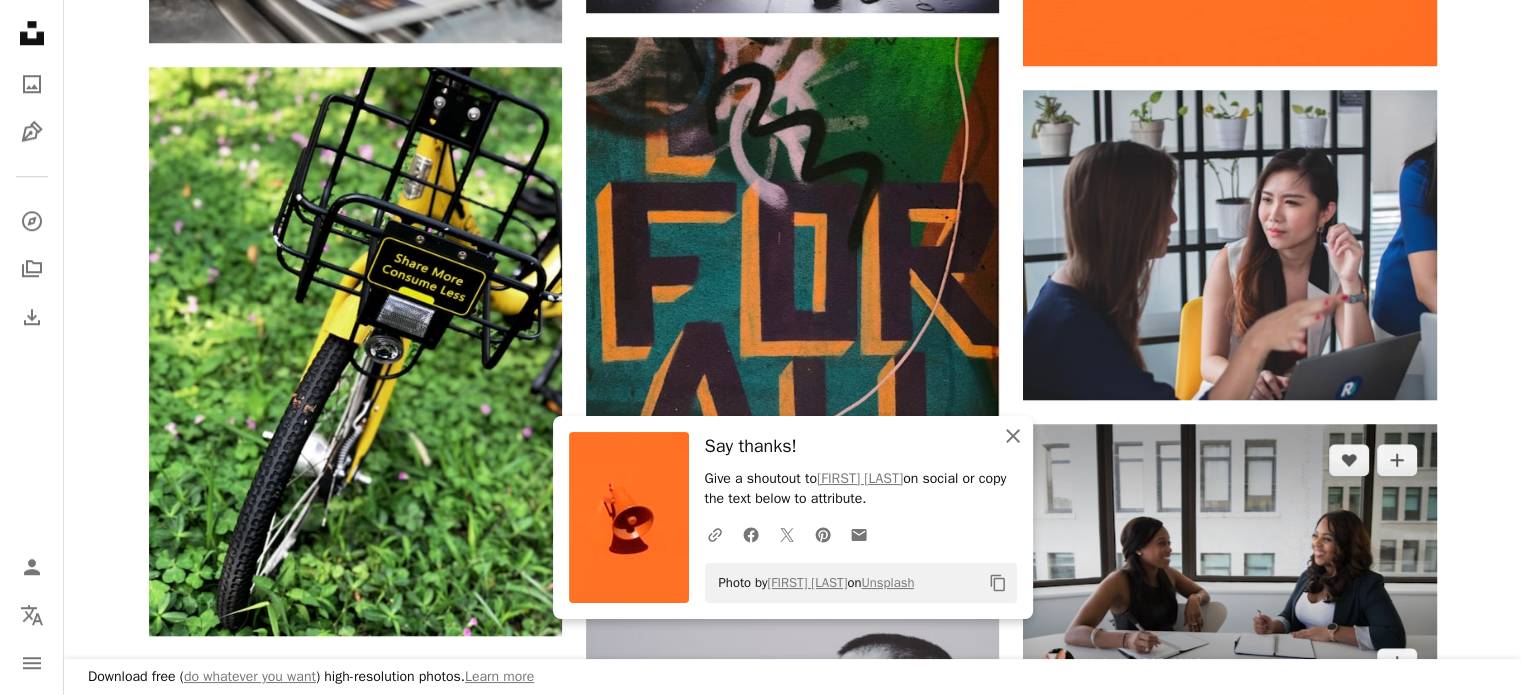 drag, startPoint x: 1008, startPoint y: 432, endPoint x: 1042, endPoint y: 435, distance: 34.132095 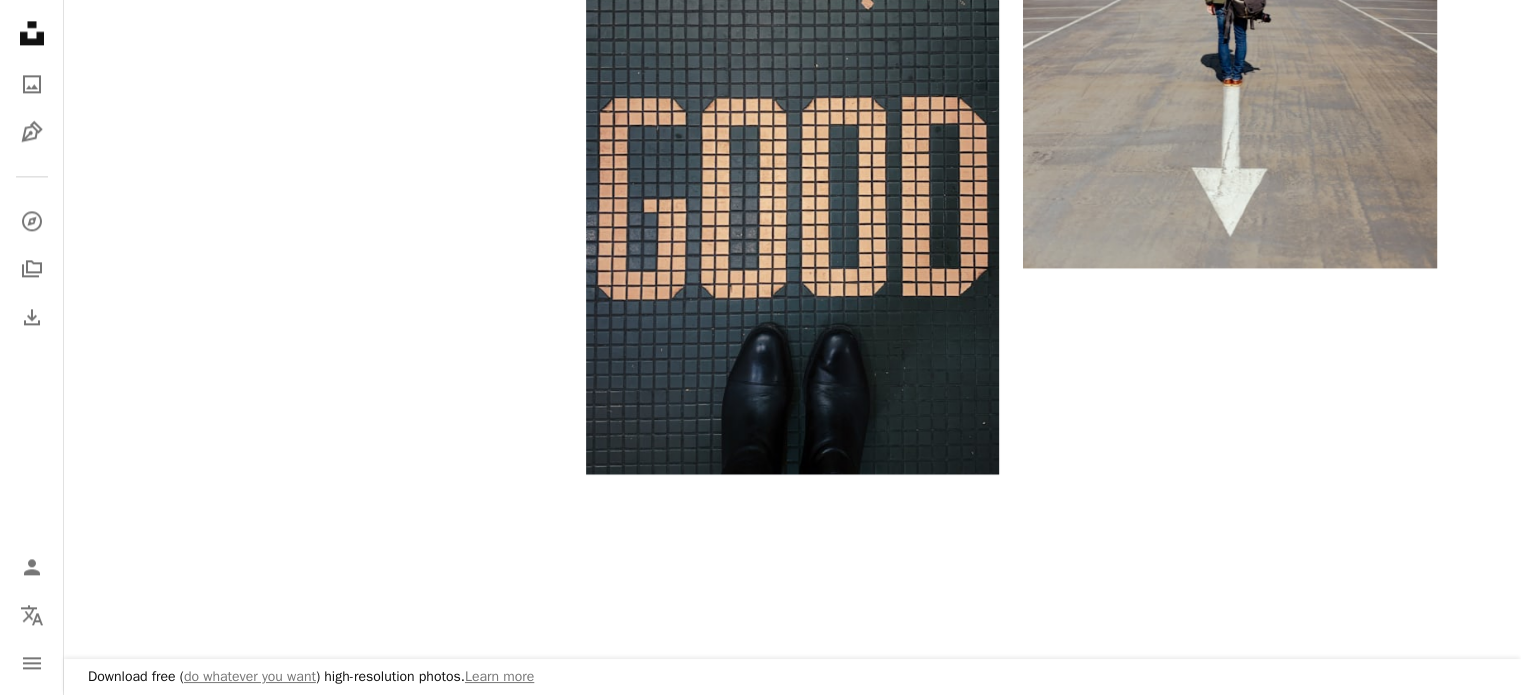 scroll, scrollTop: 2900, scrollLeft: 0, axis: vertical 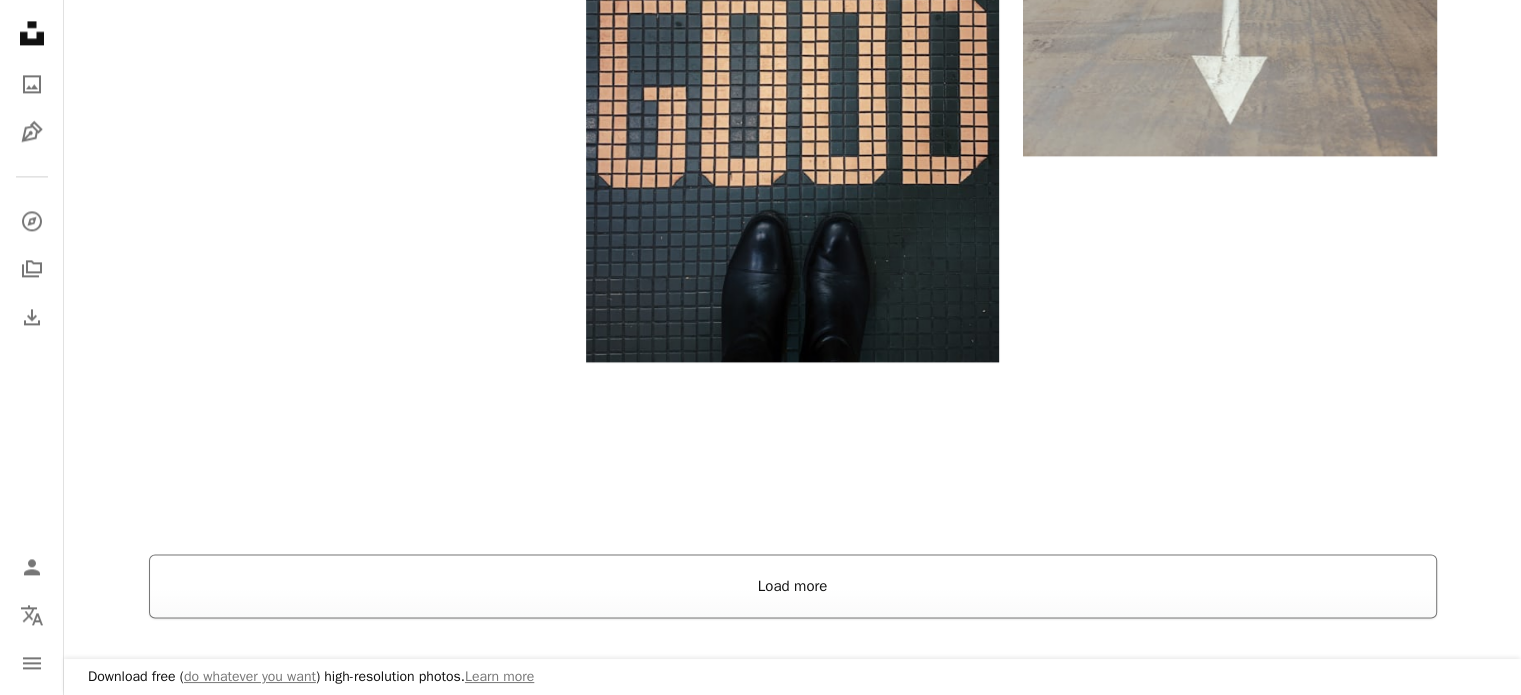 click on "Load more" at bounding box center [793, 586] 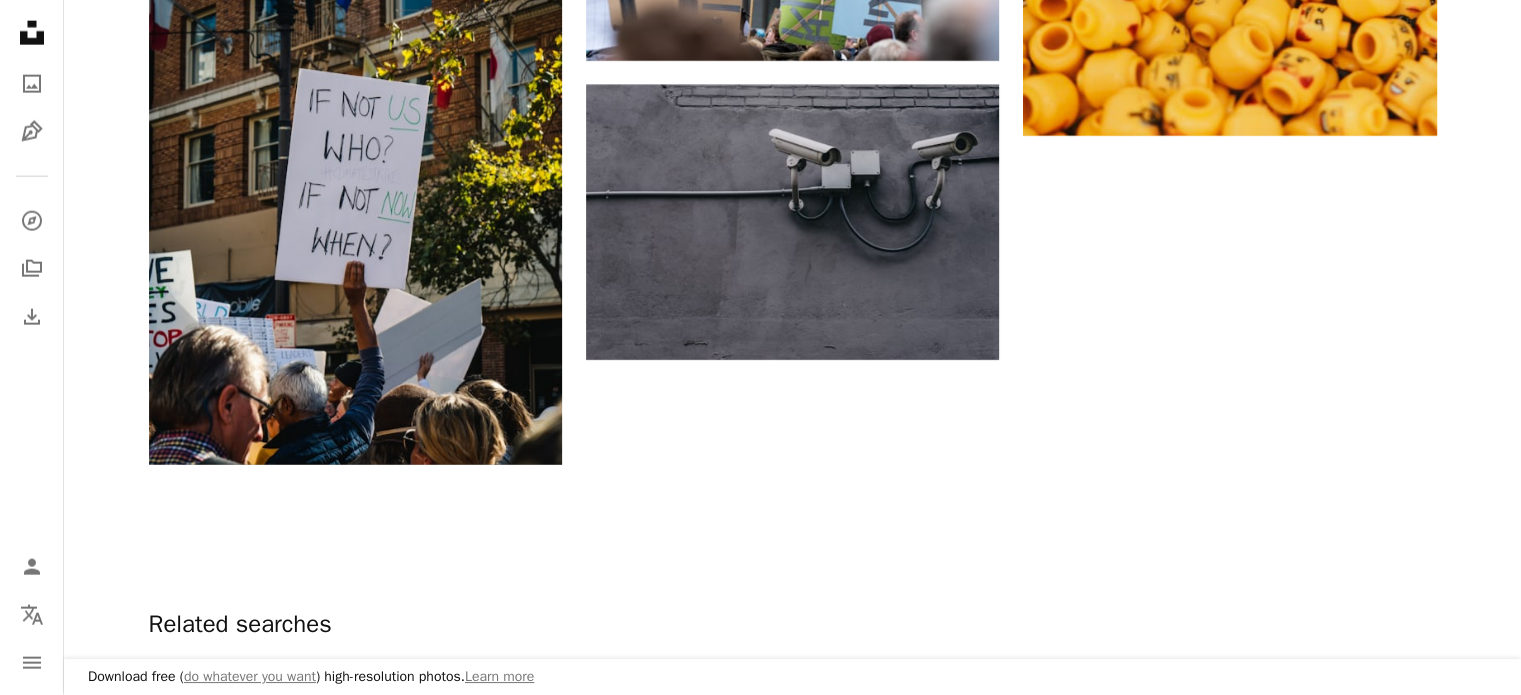 scroll, scrollTop: 5200, scrollLeft: 0, axis: vertical 